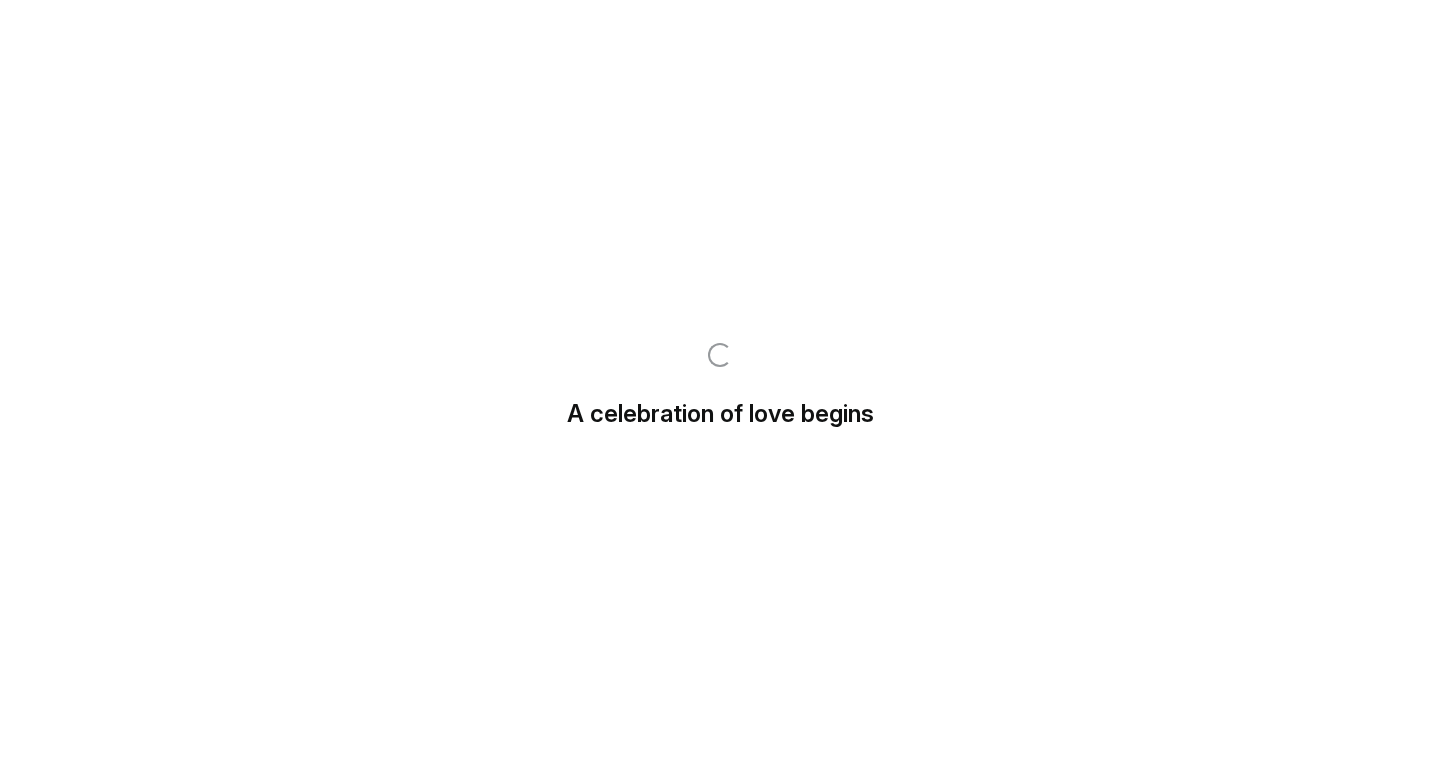 scroll, scrollTop: 0, scrollLeft: 0, axis: both 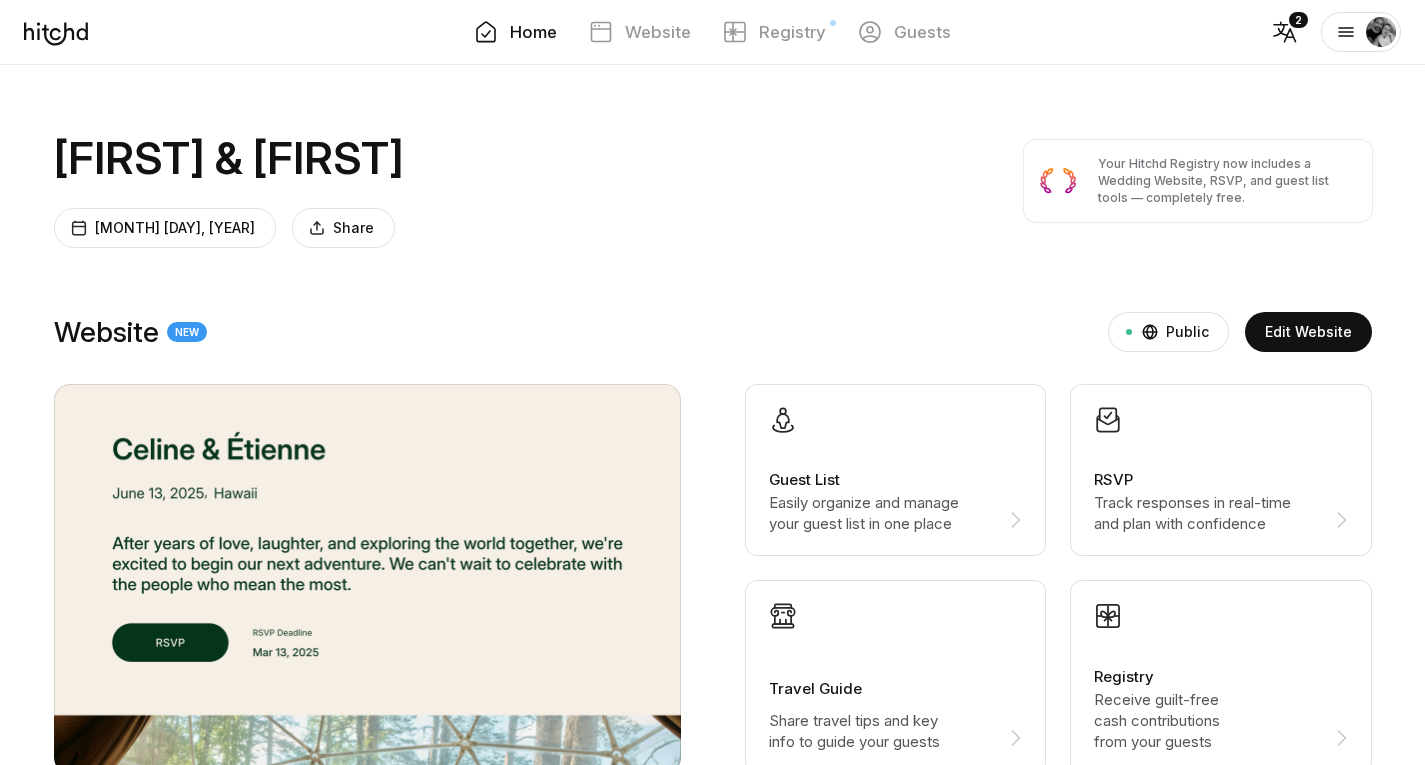 click on "Account
Help
Log Out" at bounding box center (1361, 32) 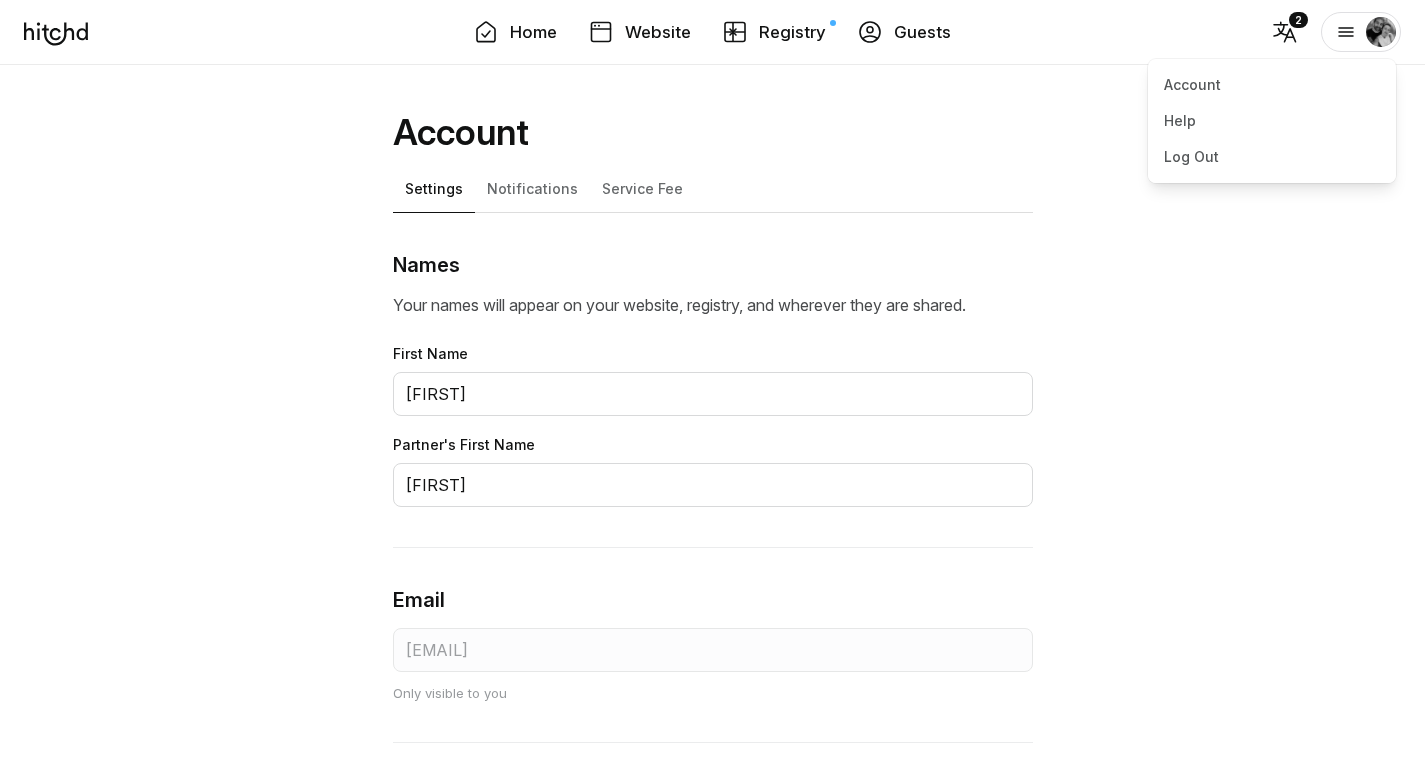 click at bounding box center (1346, 32) 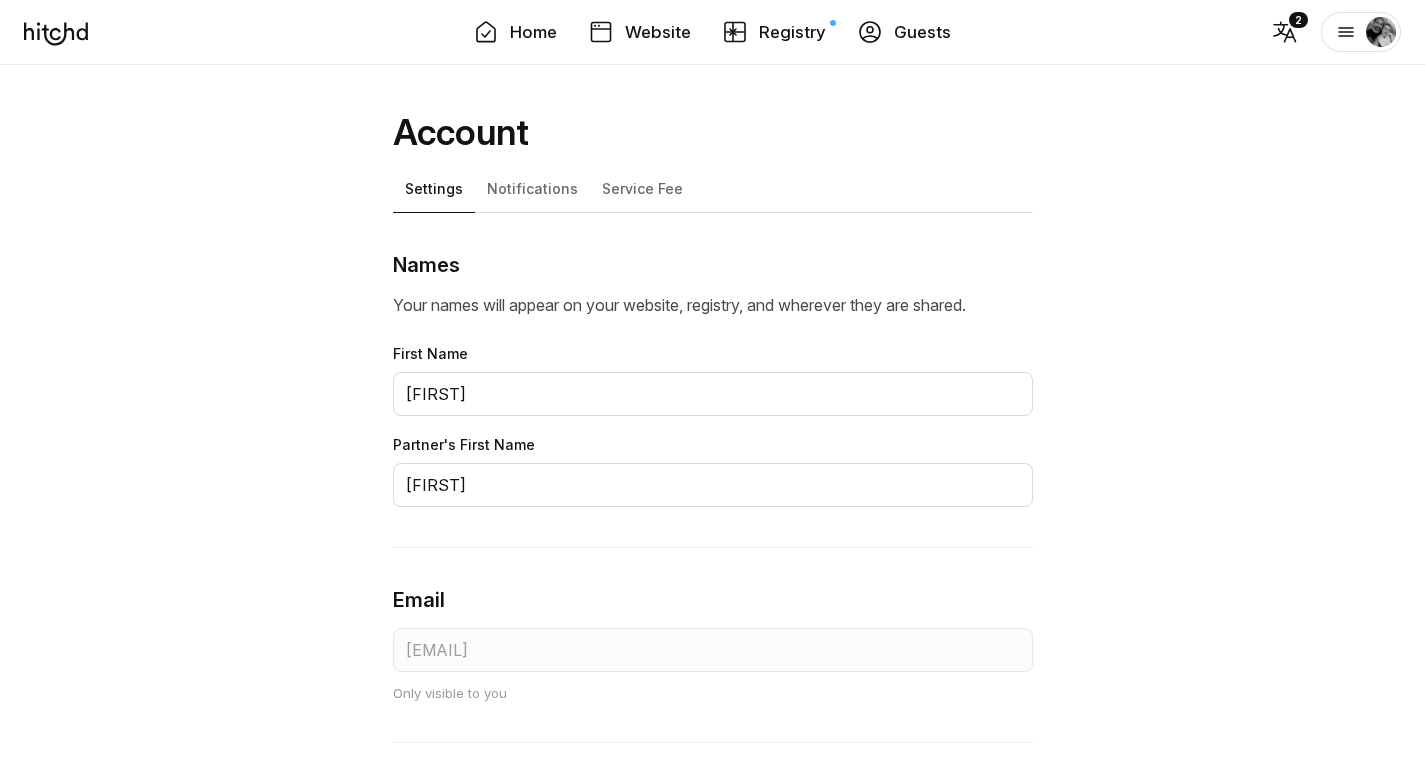 click on "Guests" at bounding box center [922, 32] 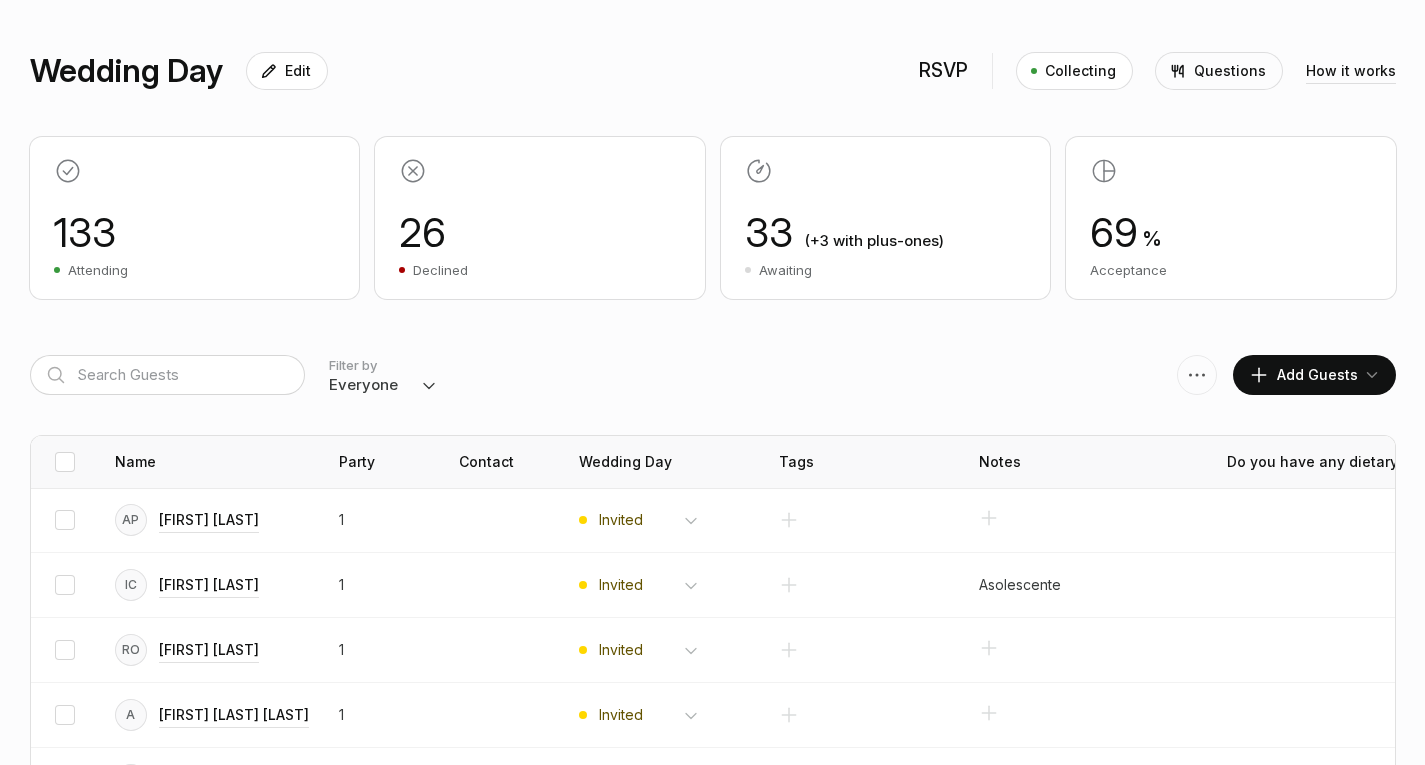 scroll, scrollTop: 400, scrollLeft: 0, axis: vertical 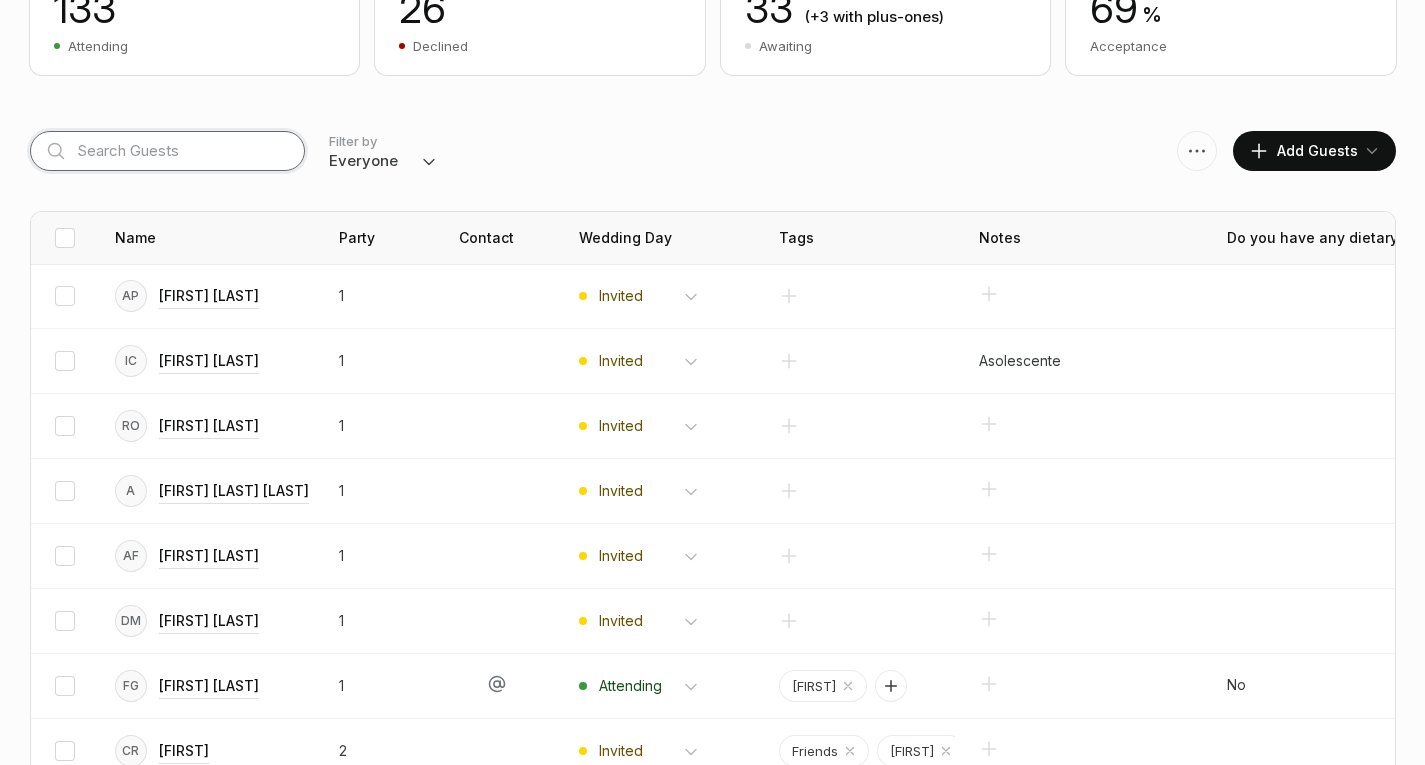 click at bounding box center (167, 151) 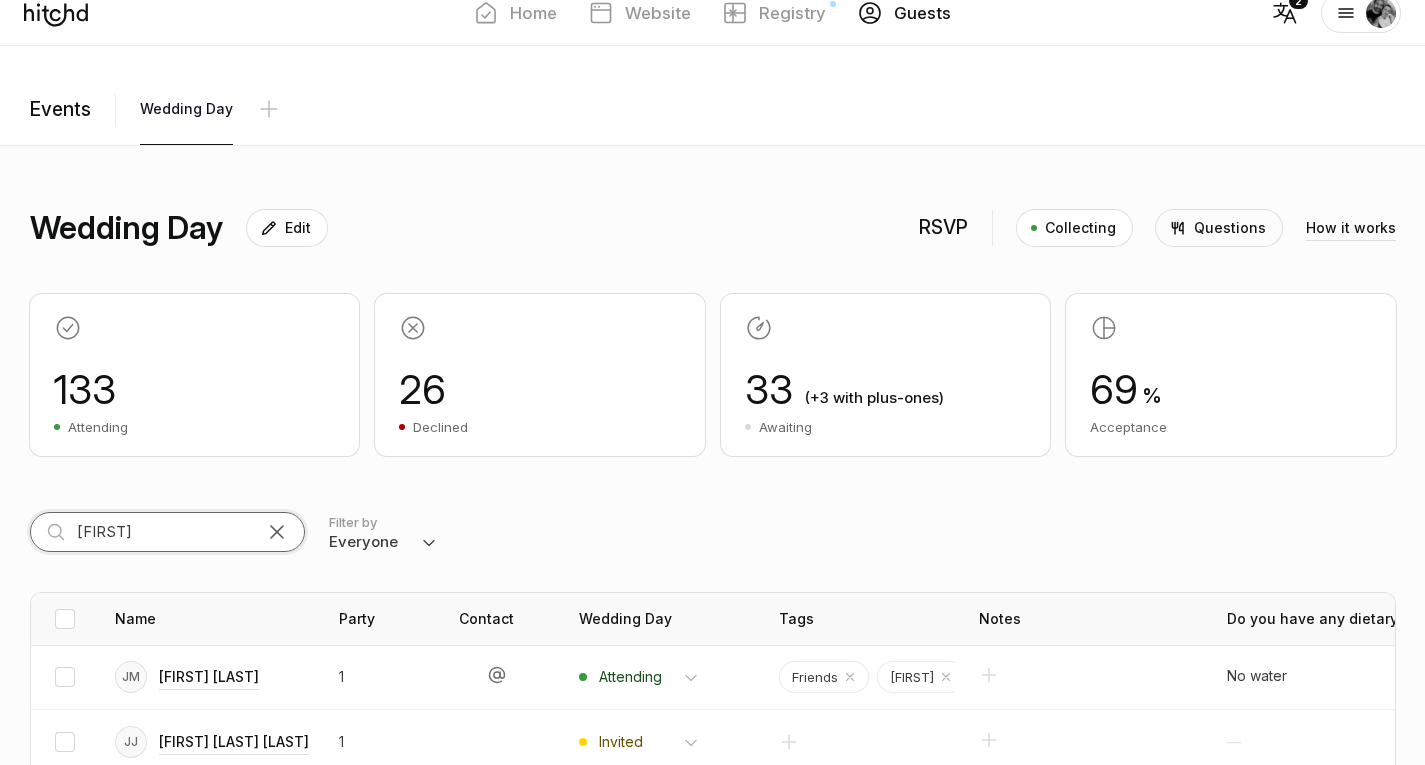 scroll, scrollTop: 324, scrollLeft: 0, axis: vertical 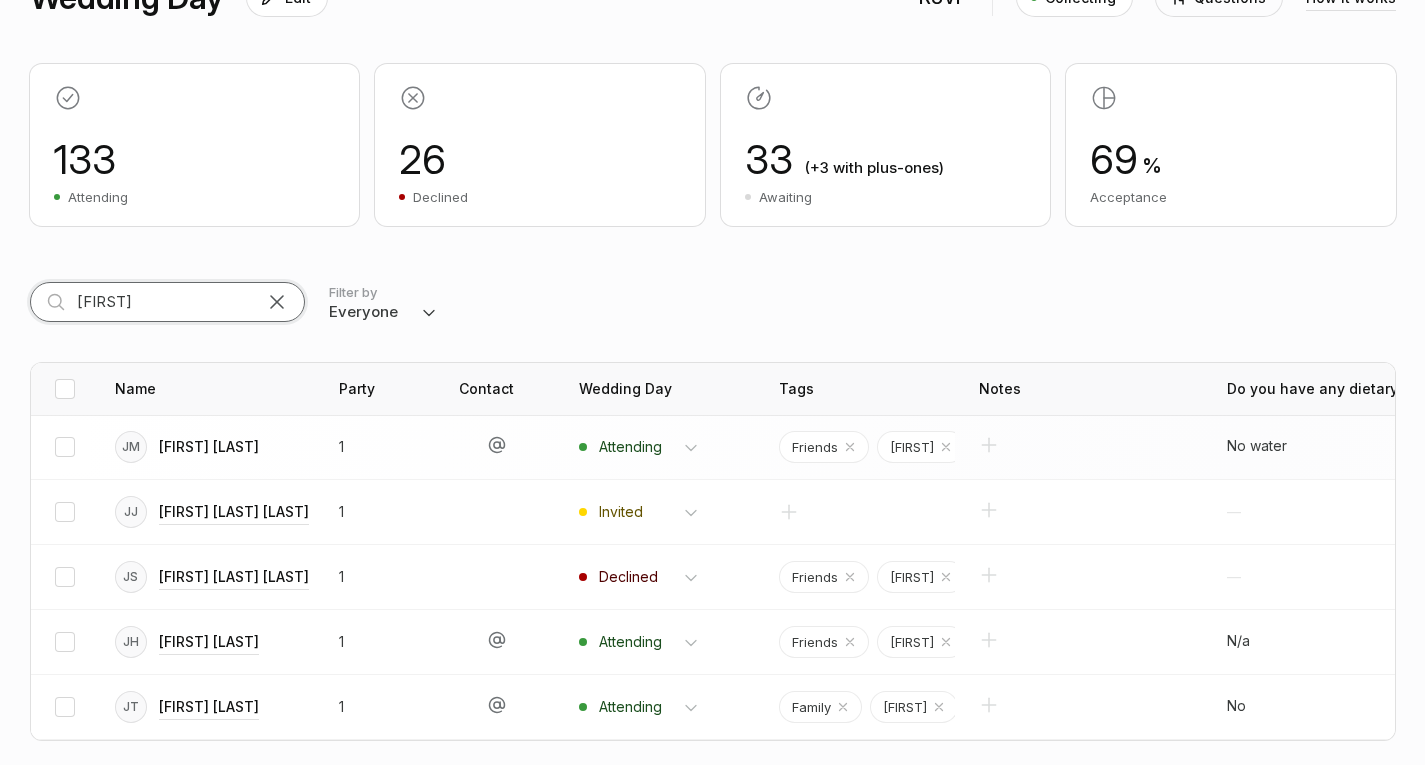 type on "[FIRST]" 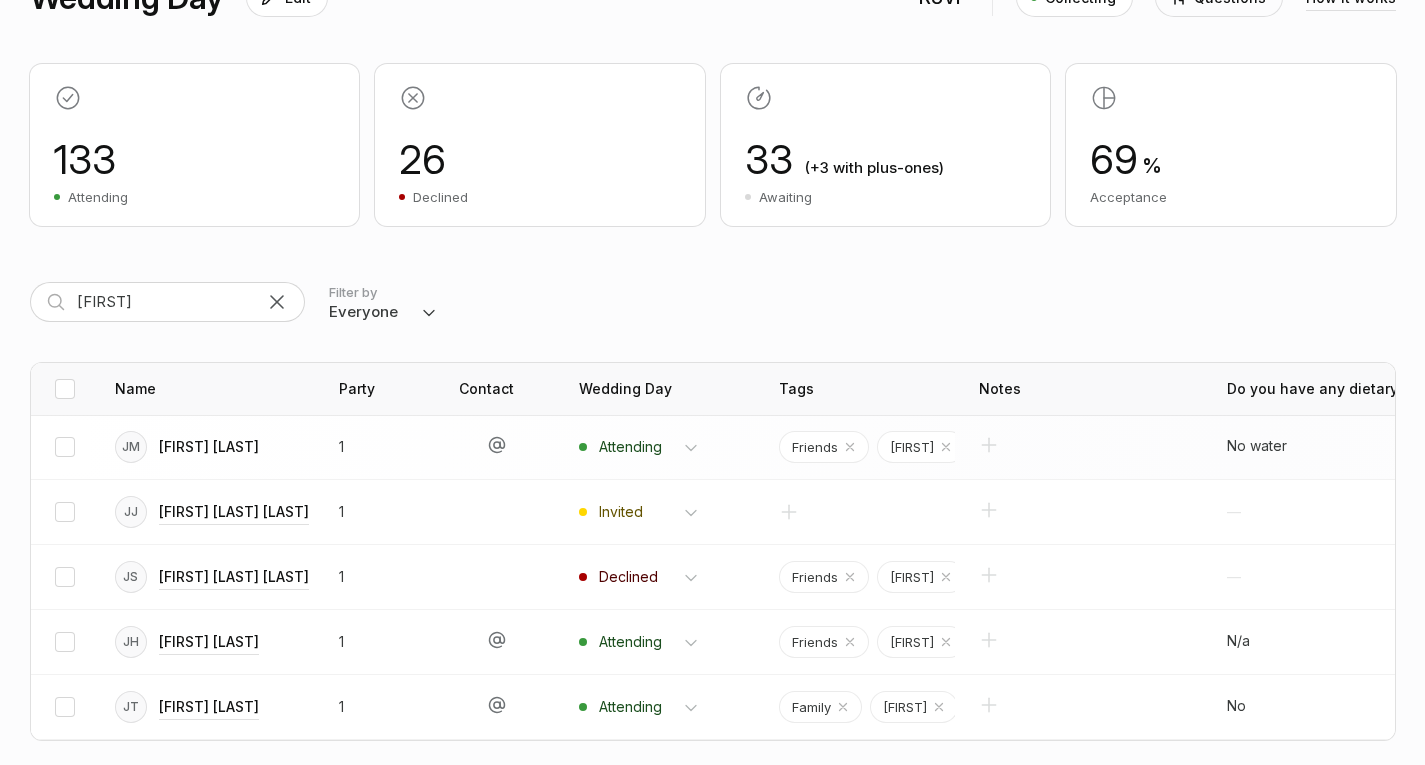 click on "[FIRST] [LAST]" at bounding box center [209, 447] 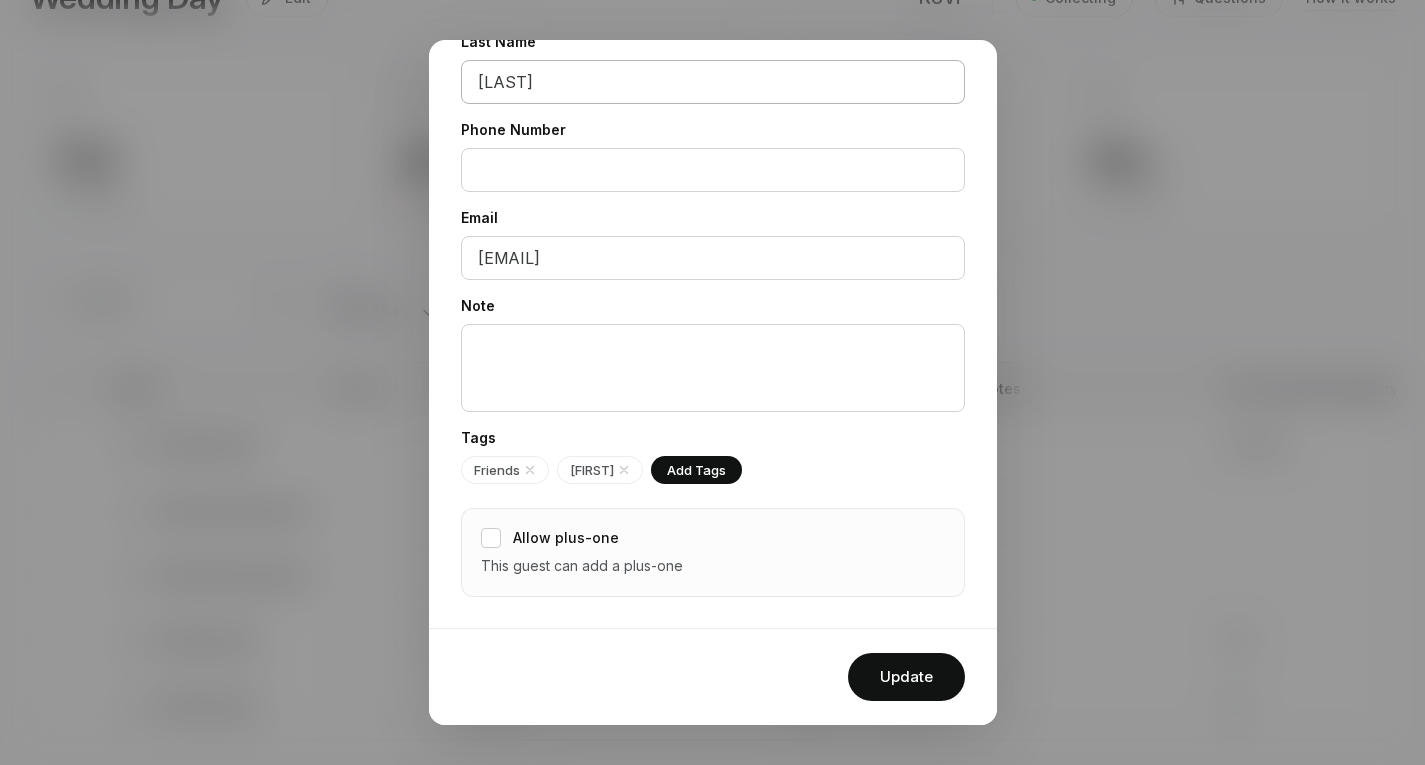 scroll, scrollTop: 0, scrollLeft: 0, axis: both 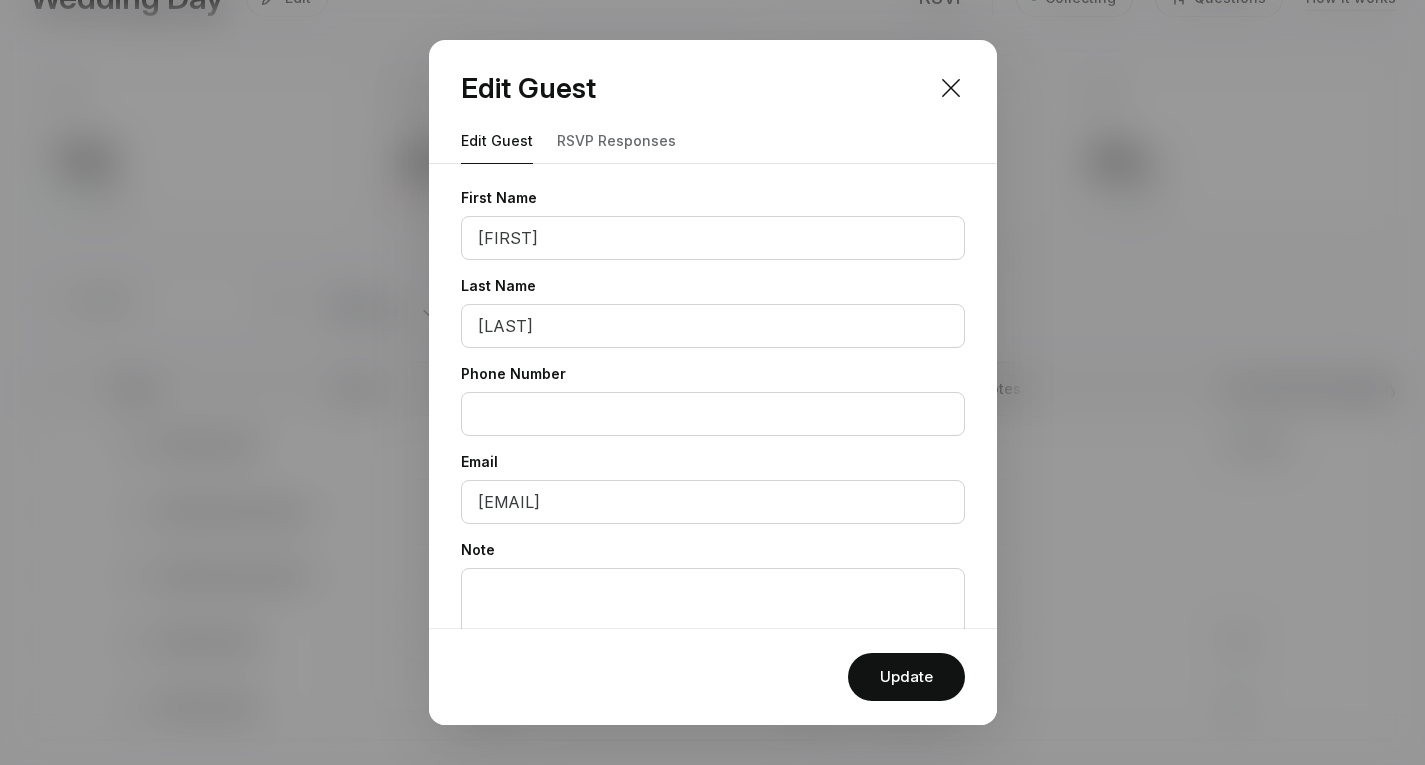 click on "RSVP responses" at bounding box center [616, 141] 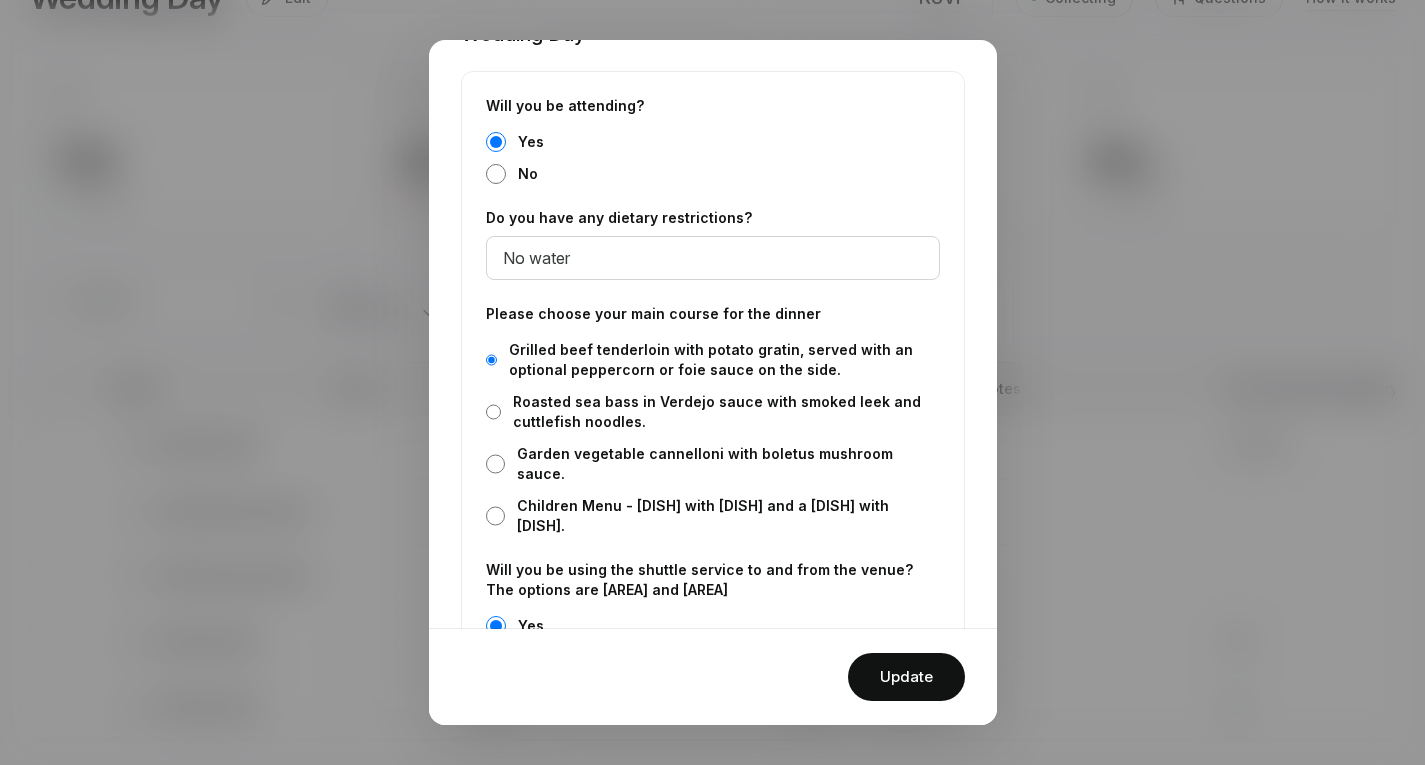 scroll, scrollTop: 0, scrollLeft: 0, axis: both 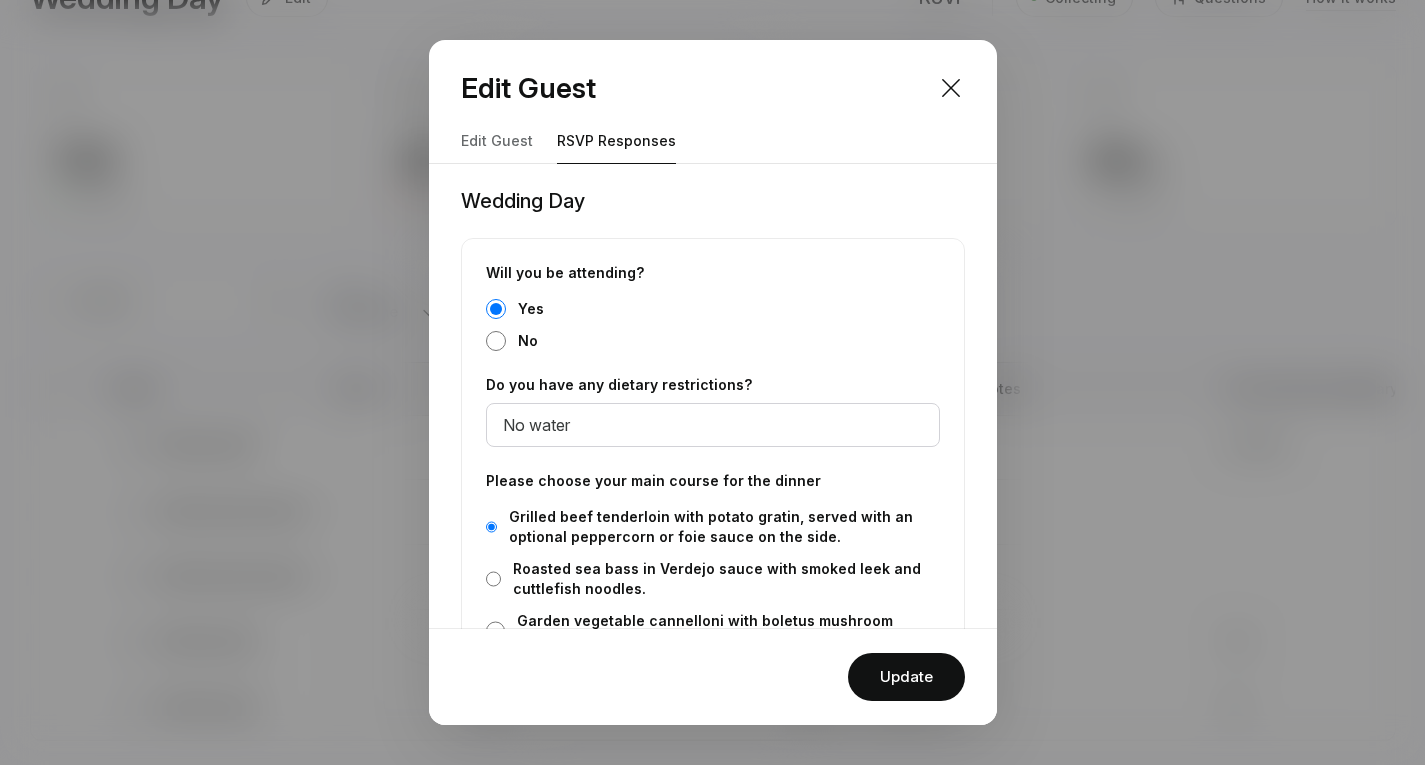 click on "Edit Guest" at bounding box center (497, 141) 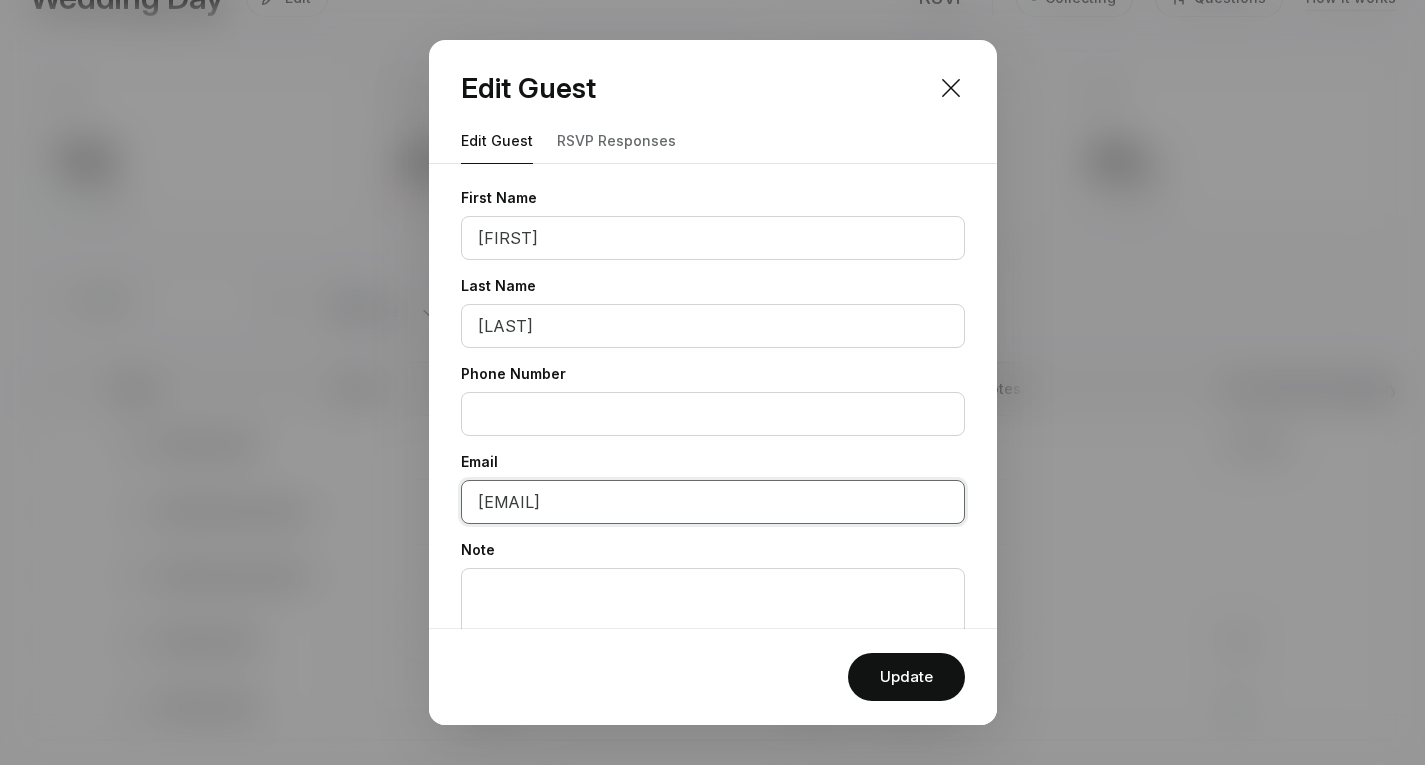 drag, startPoint x: 760, startPoint y: 485, endPoint x: 448, endPoint y: 506, distance: 312.70593 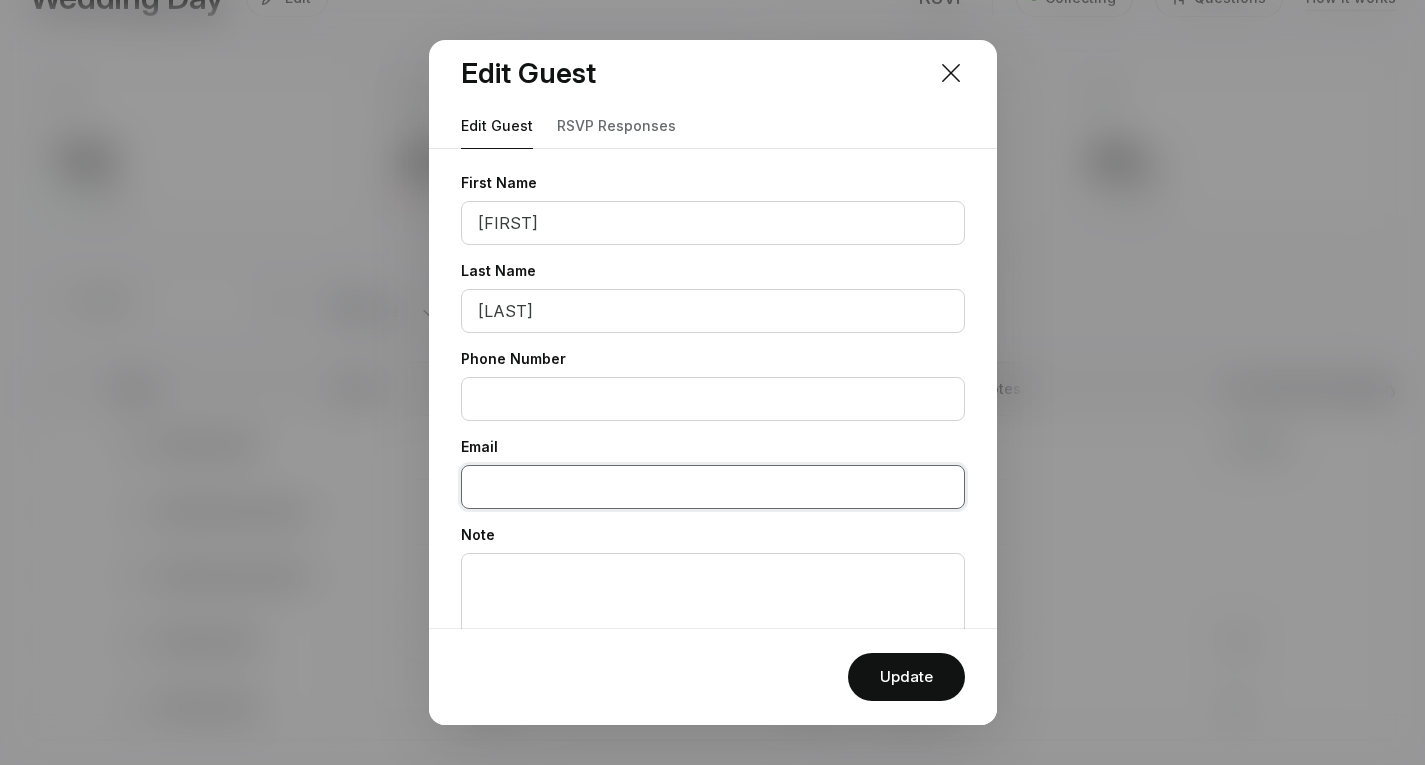 scroll, scrollTop: 0, scrollLeft: 0, axis: both 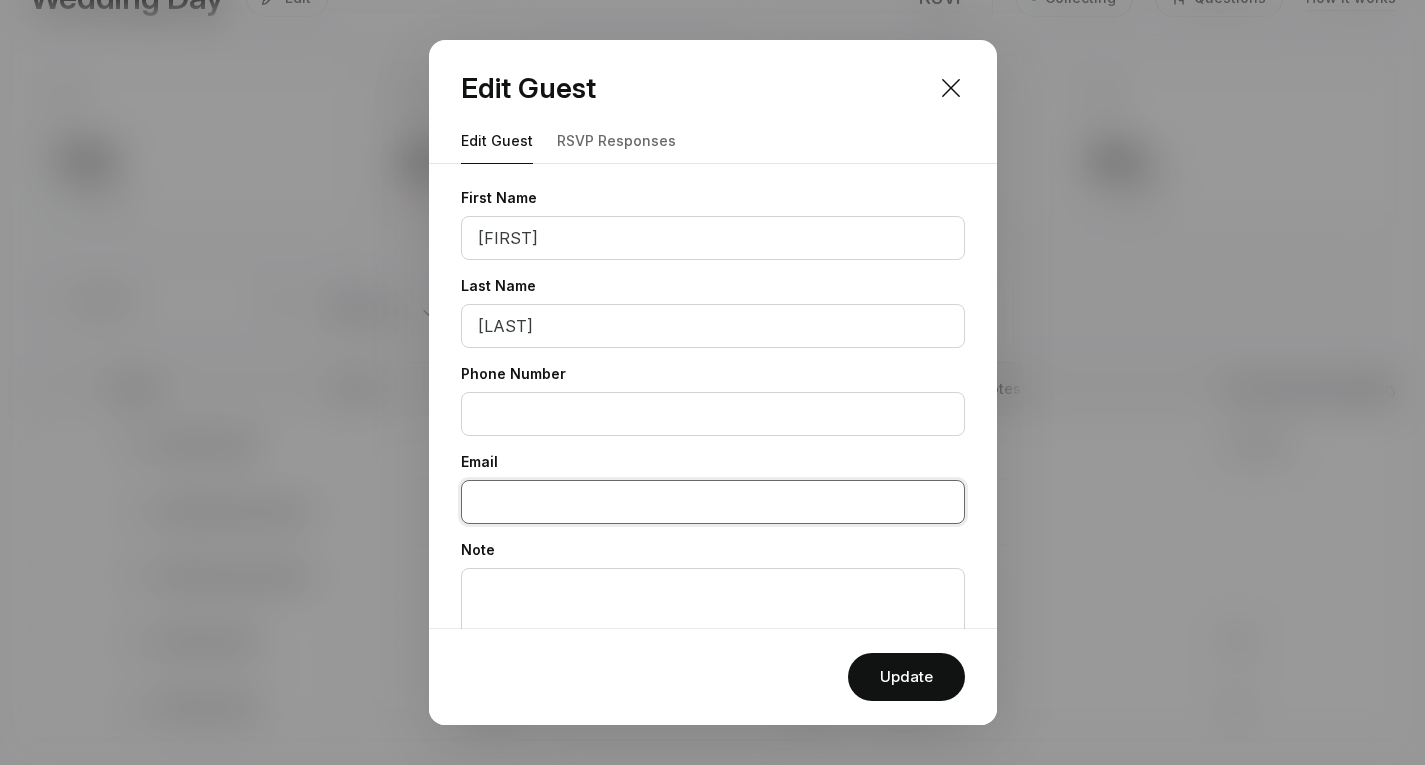 type 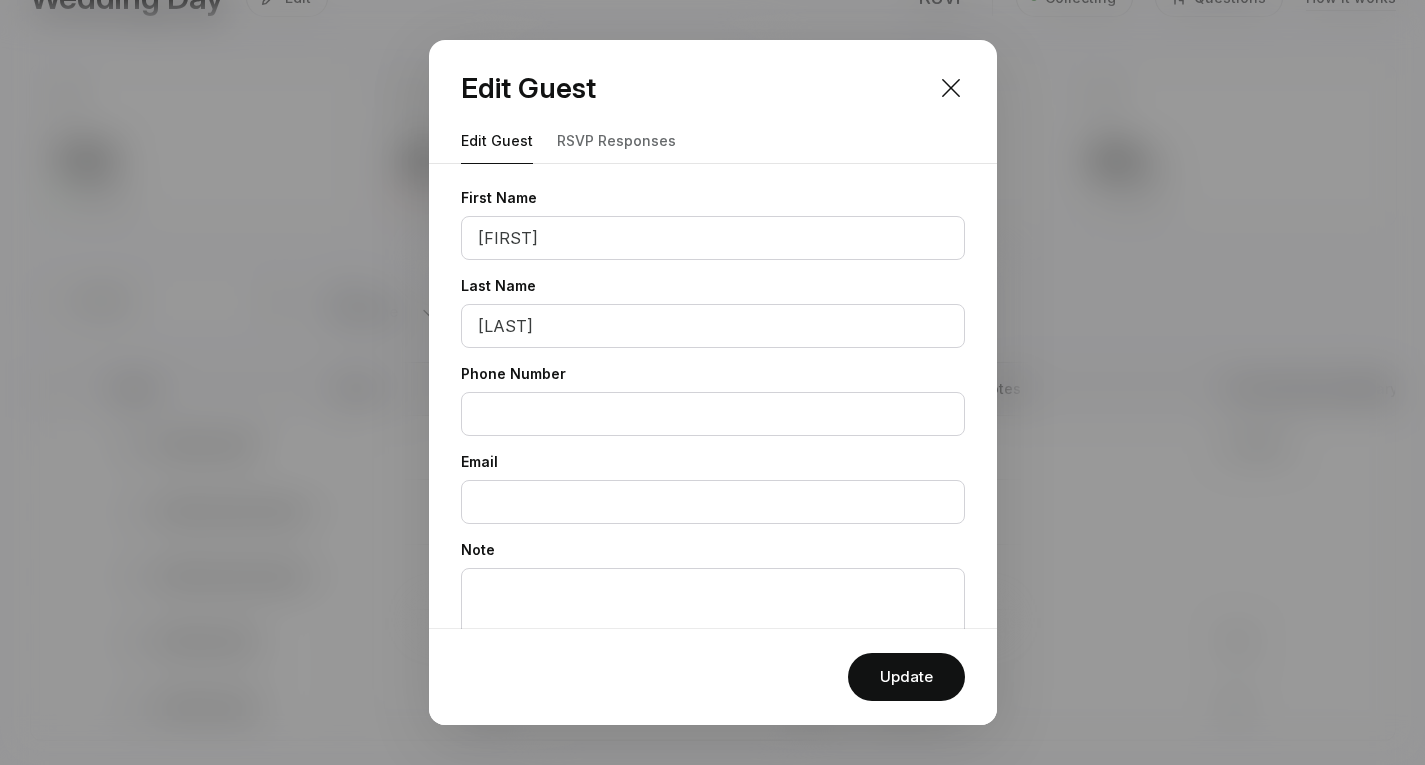 click on "RSVP responses" at bounding box center (616, 146) 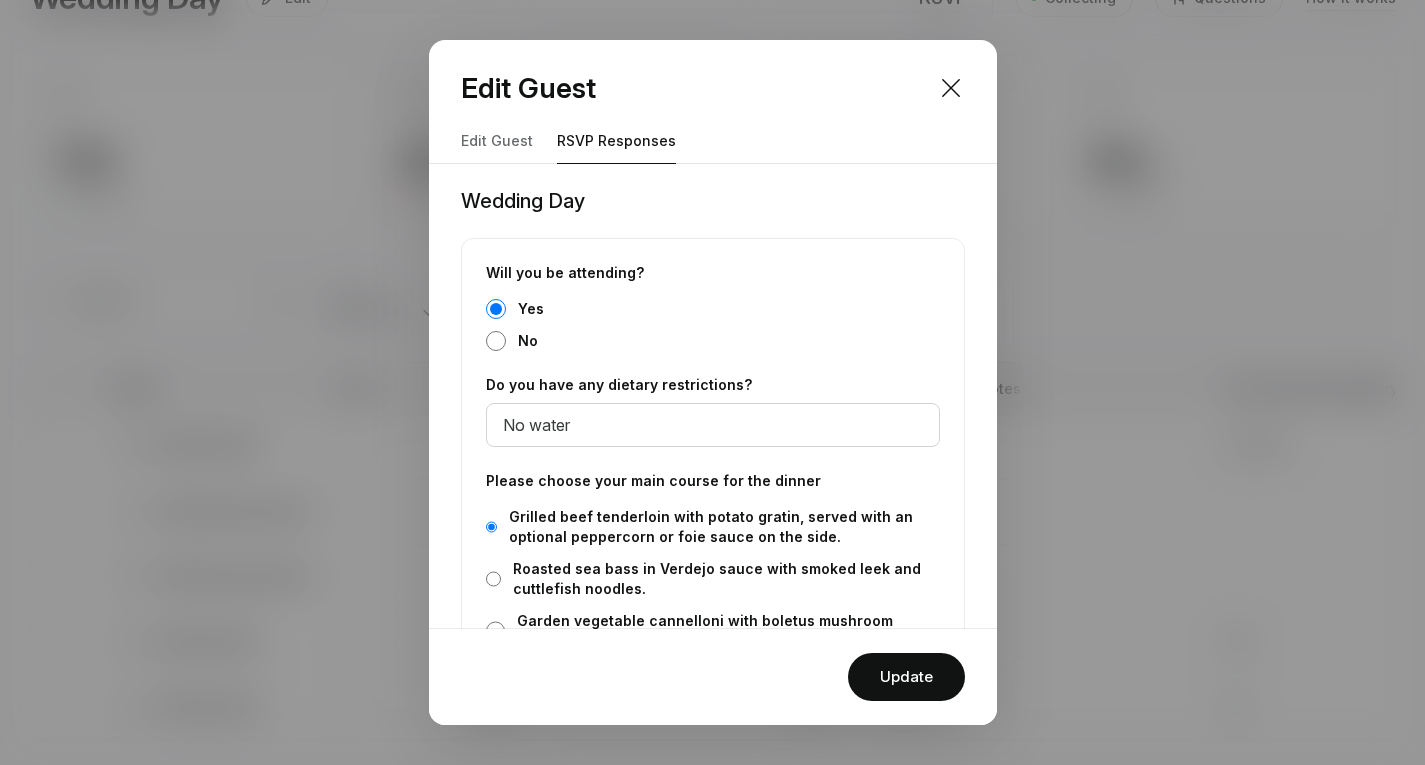 click on "No" at bounding box center [713, 341] 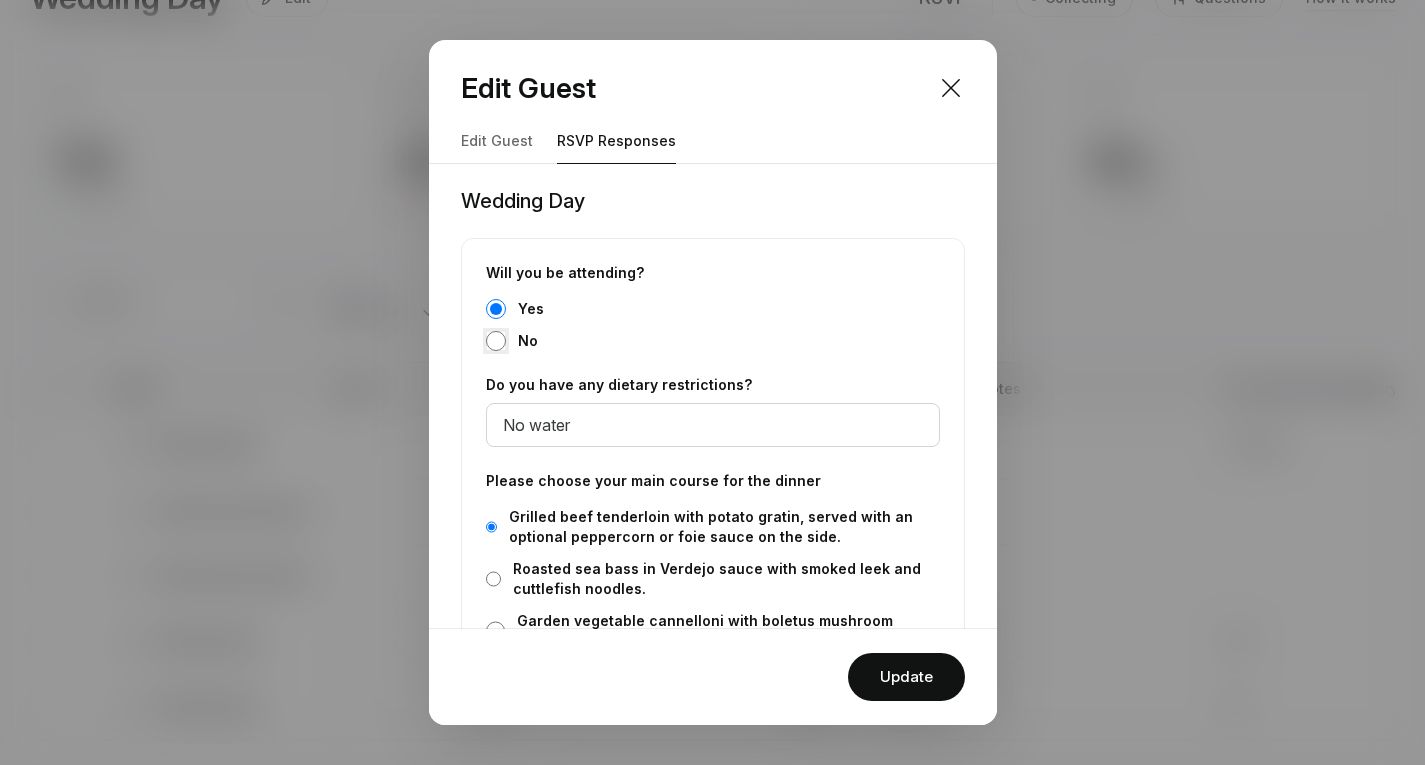 click on "No" at bounding box center [496, 341] 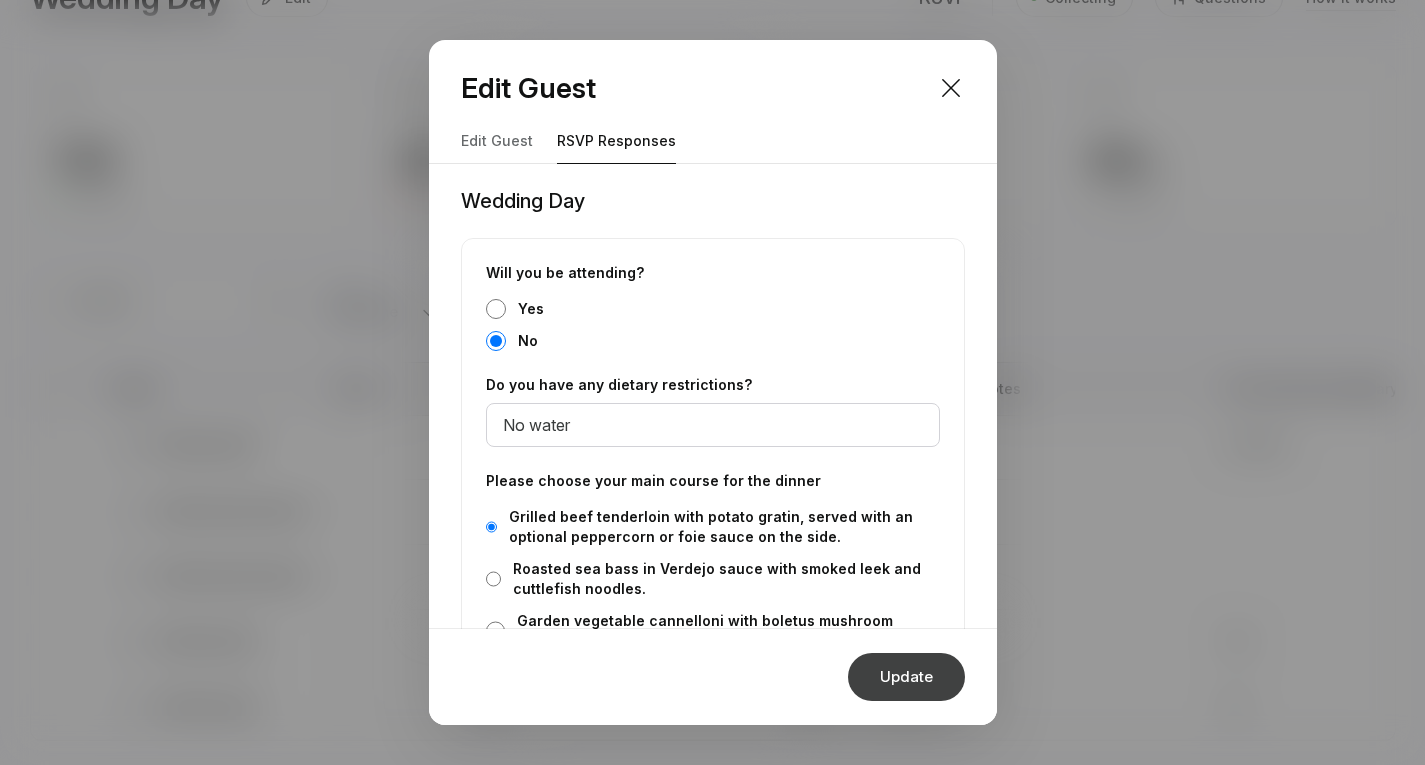 click on "Update" at bounding box center (906, 677) 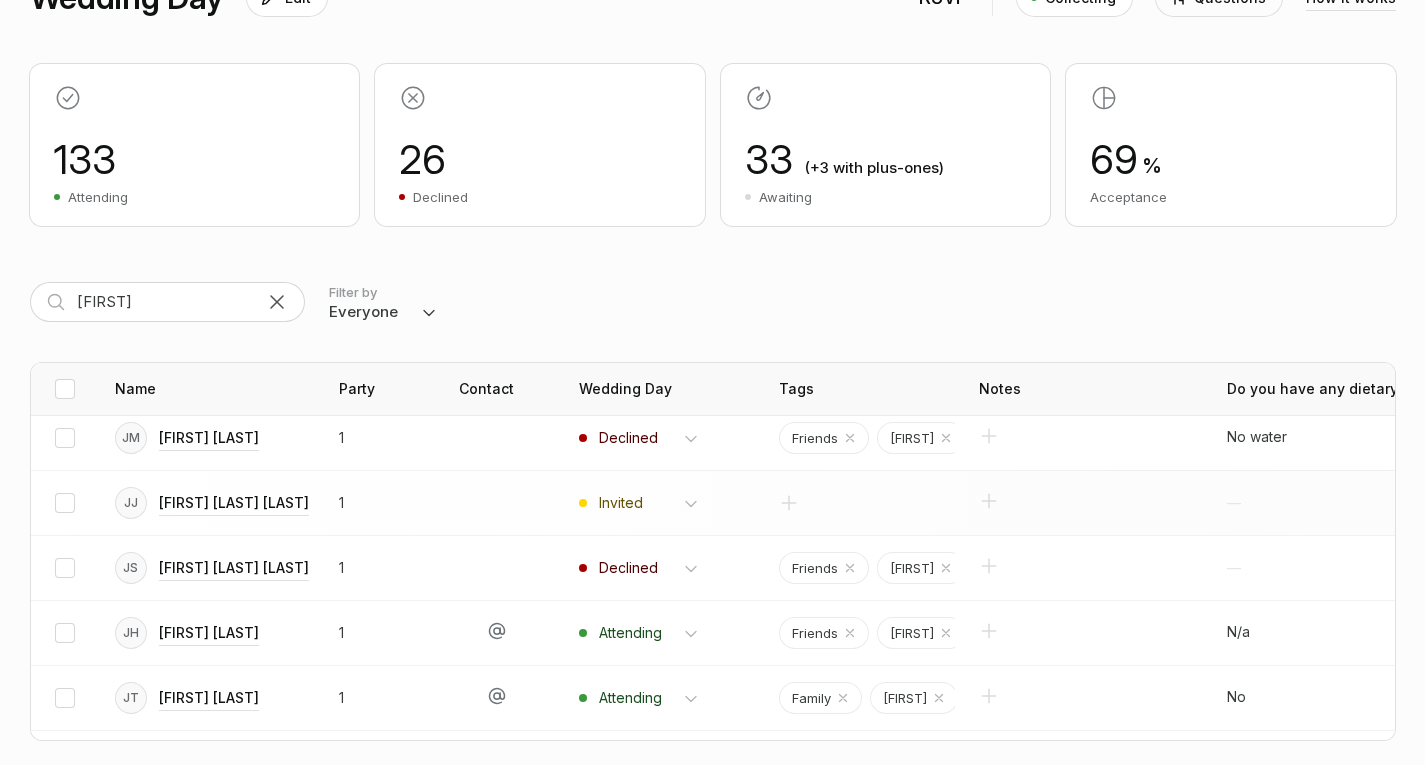 scroll, scrollTop: 0, scrollLeft: 0, axis: both 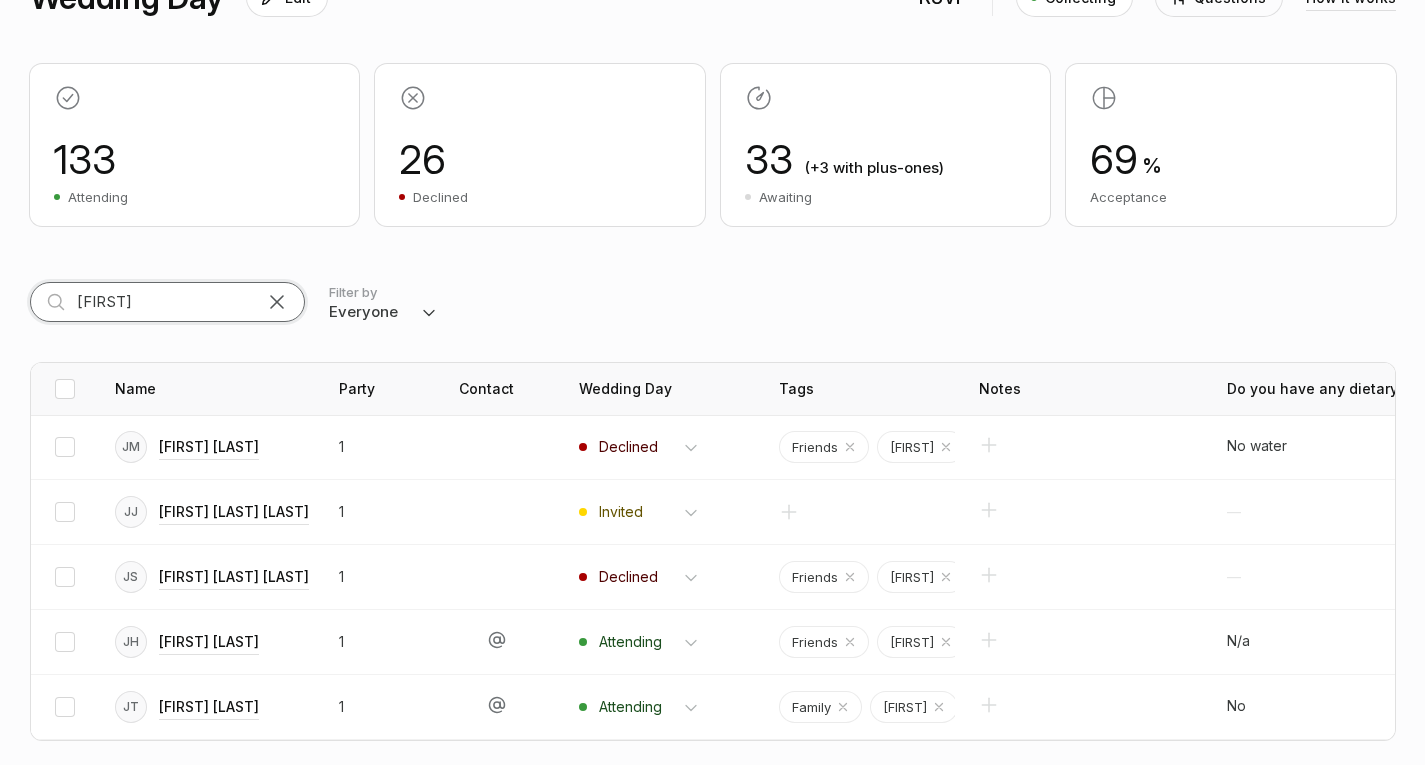 drag, startPoint x: 184, startPoint y: 231, endPoint x: 14, endPoint y: 228, distance: 170.02647 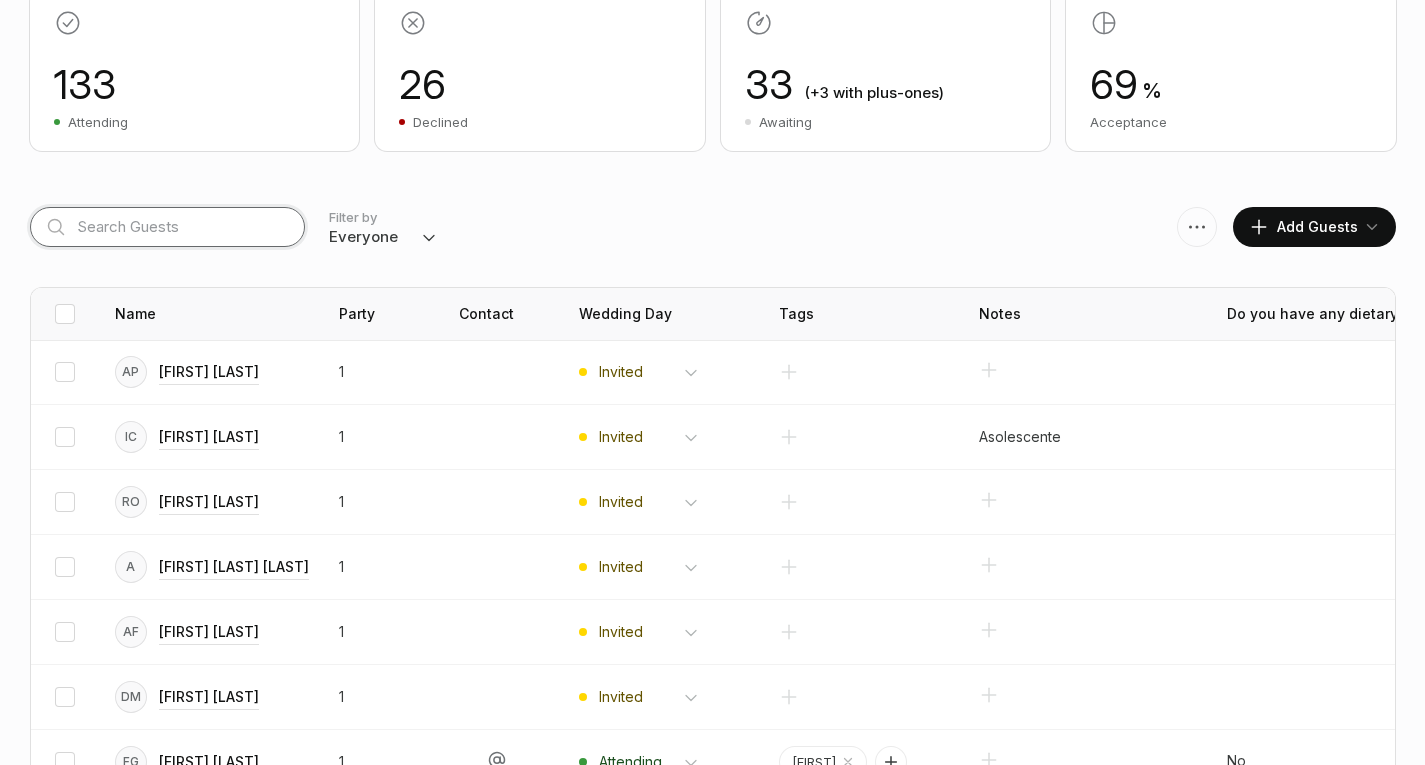 type 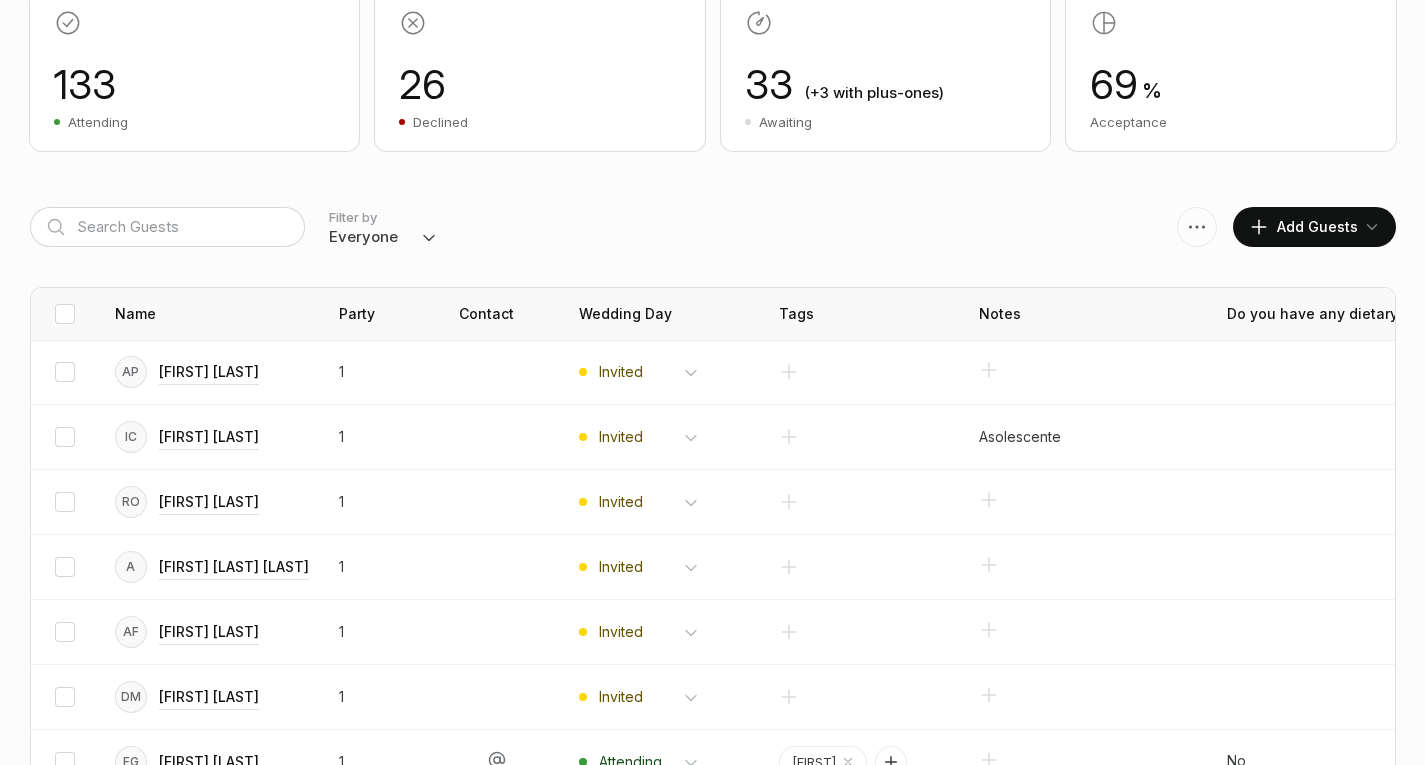 click on "Filter by
Everyone
Attending
Declined
Awaiting
Not Invited
Add Guests" at bounding box center (713, 227) 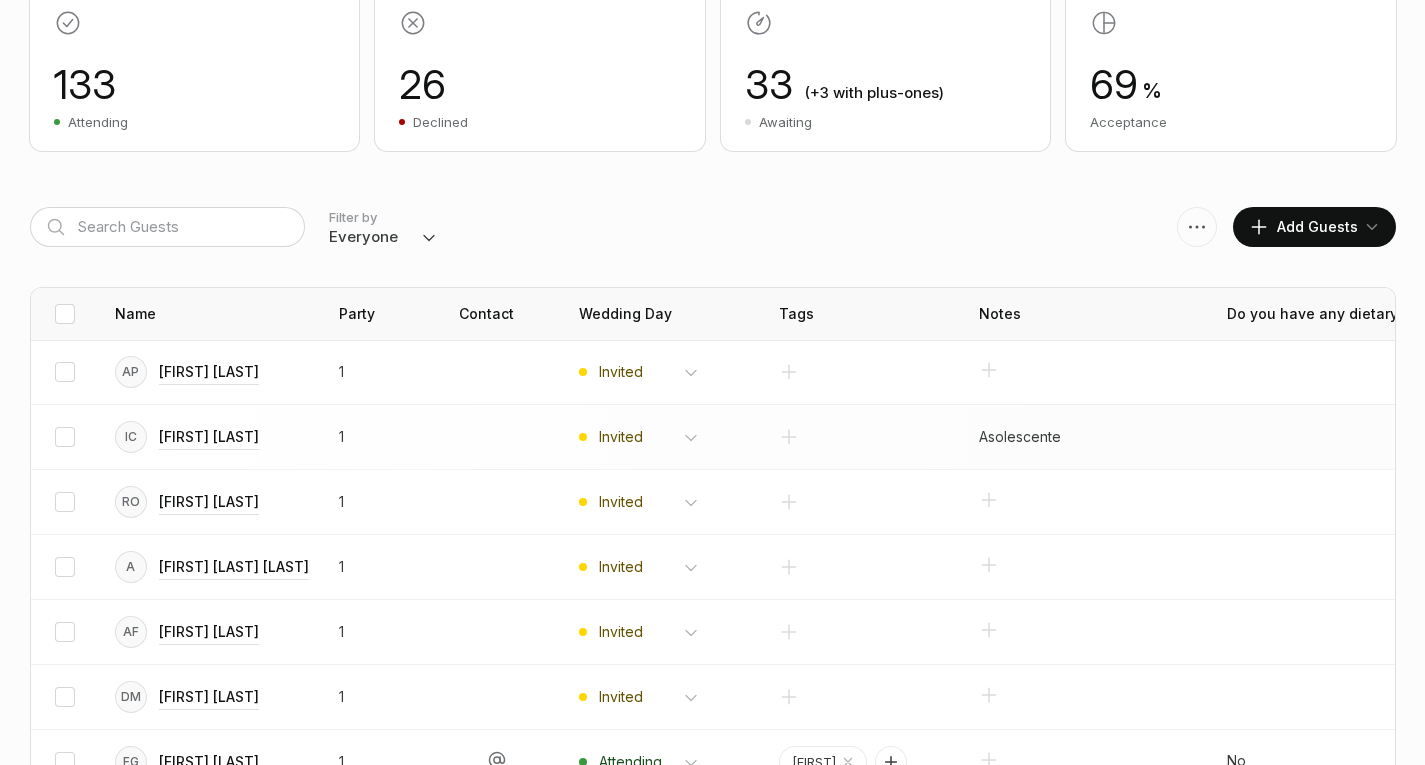 scroll, scrollTop: 10, scrollLeft: 0, axis: vertical 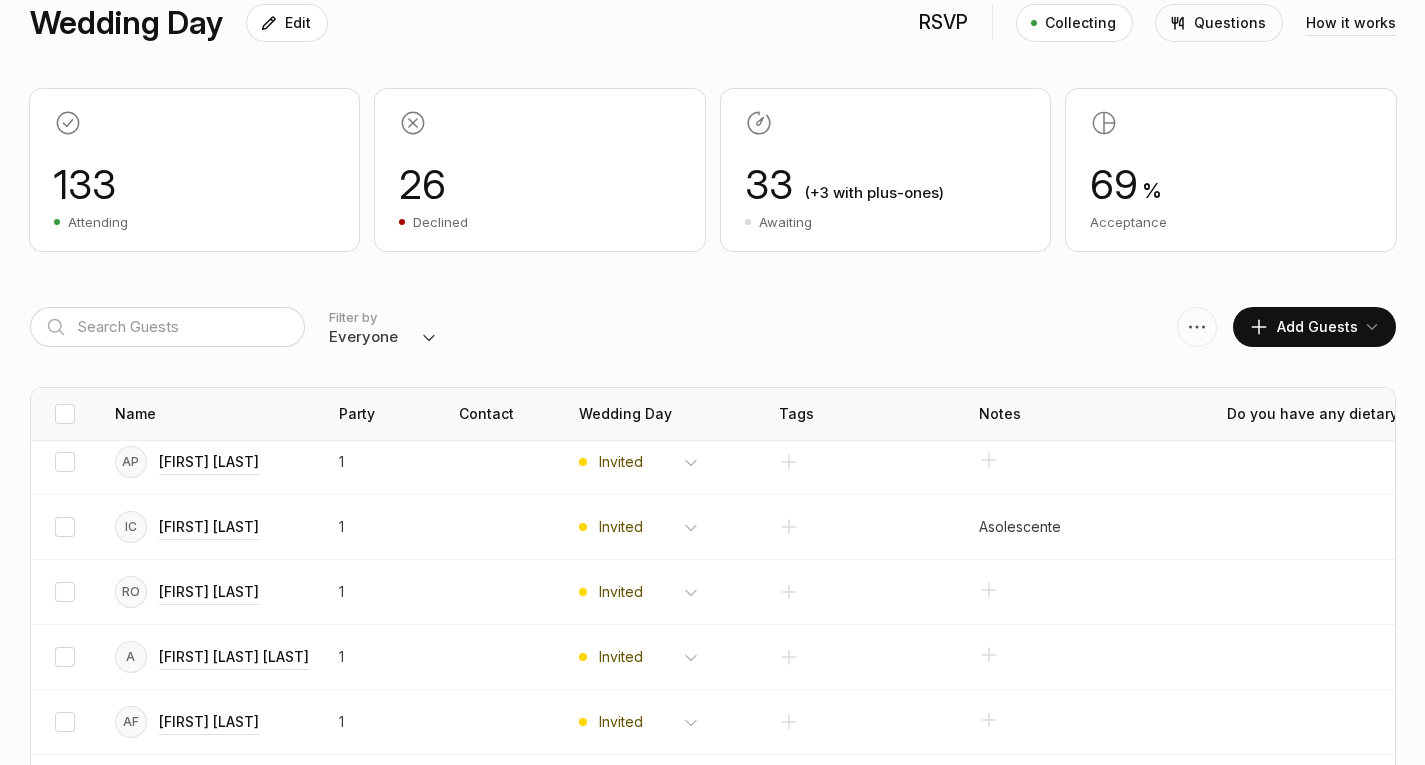 click on "Everyone
Attending
Declined
Awaiting
Not Invited" at bounding box center [383, 337] 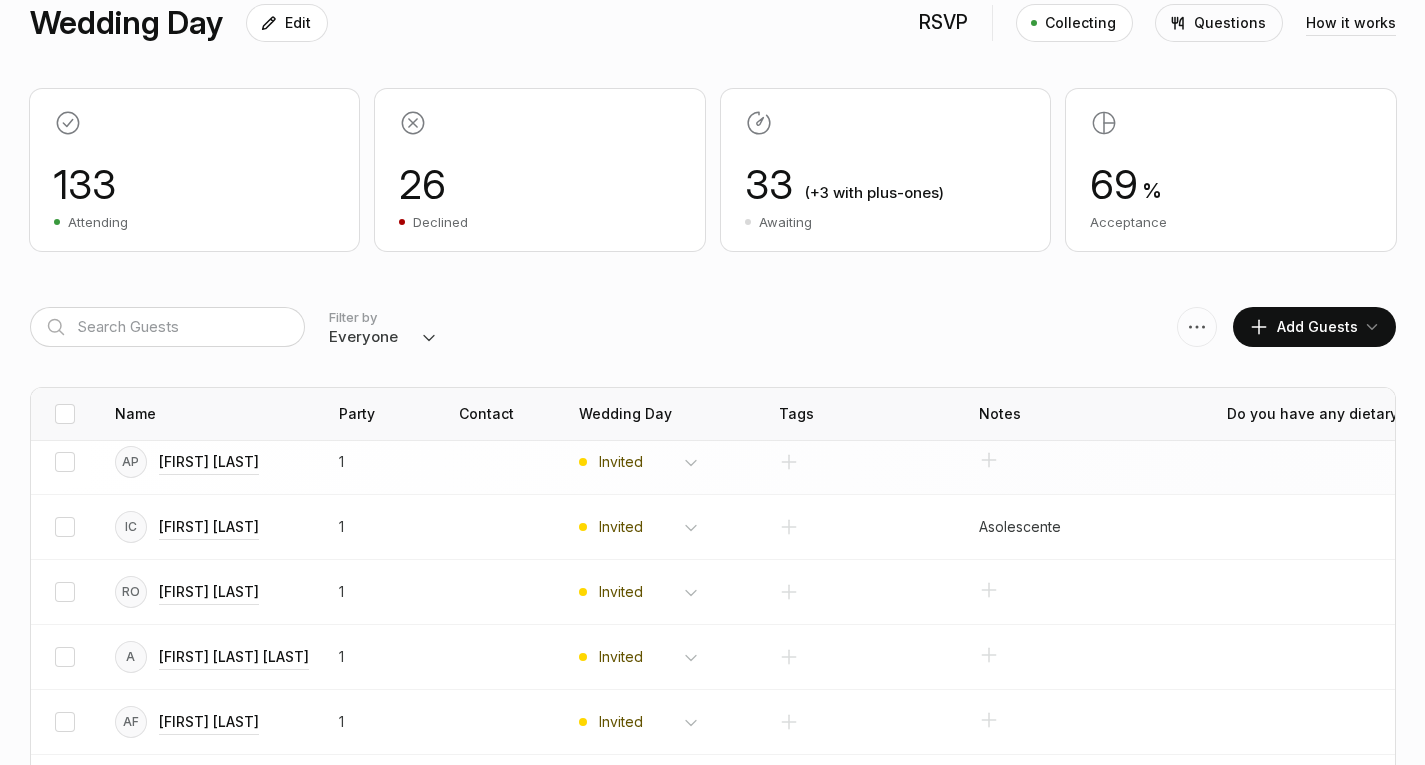 select on "invited" 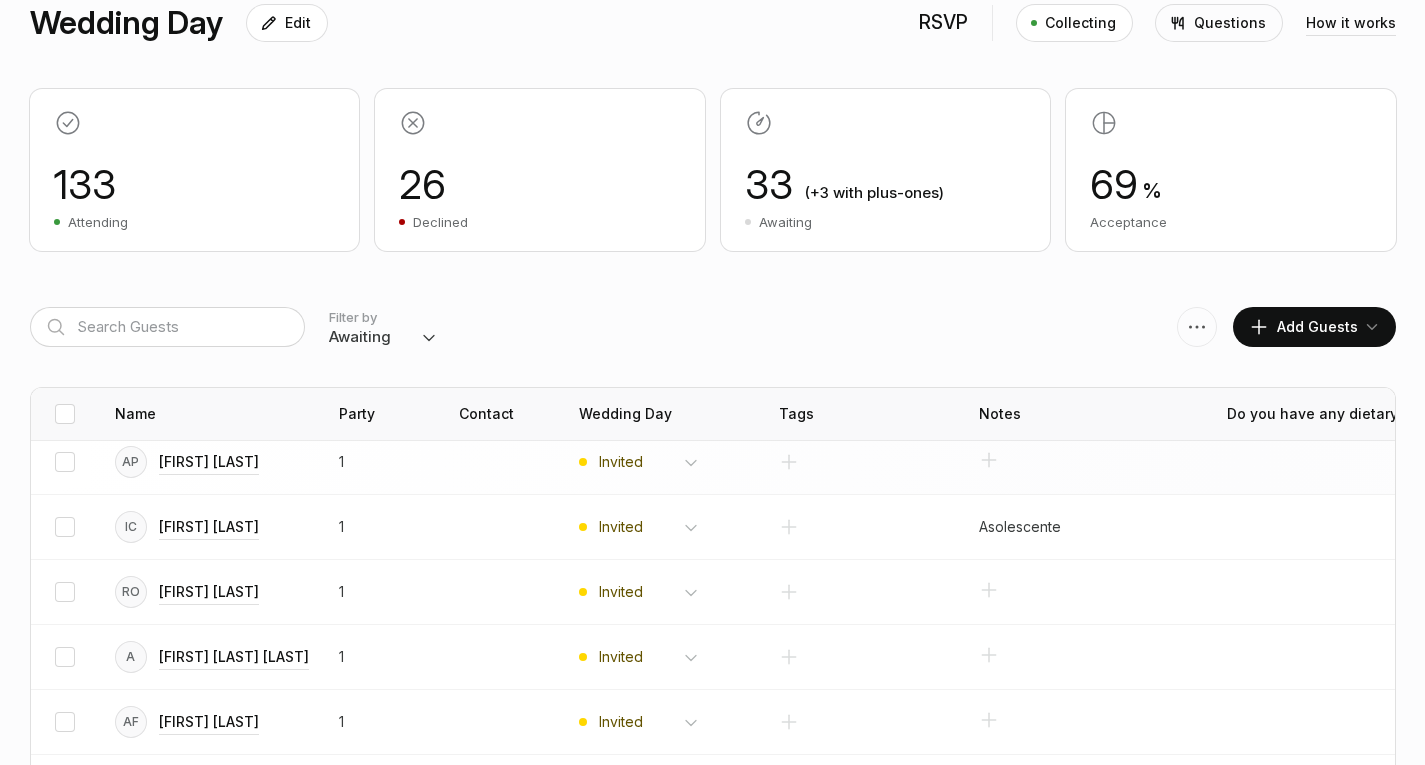 click on "Everyone
Attending
Declined
Awaiting
Not Invited" at bounding box center [383, 337] 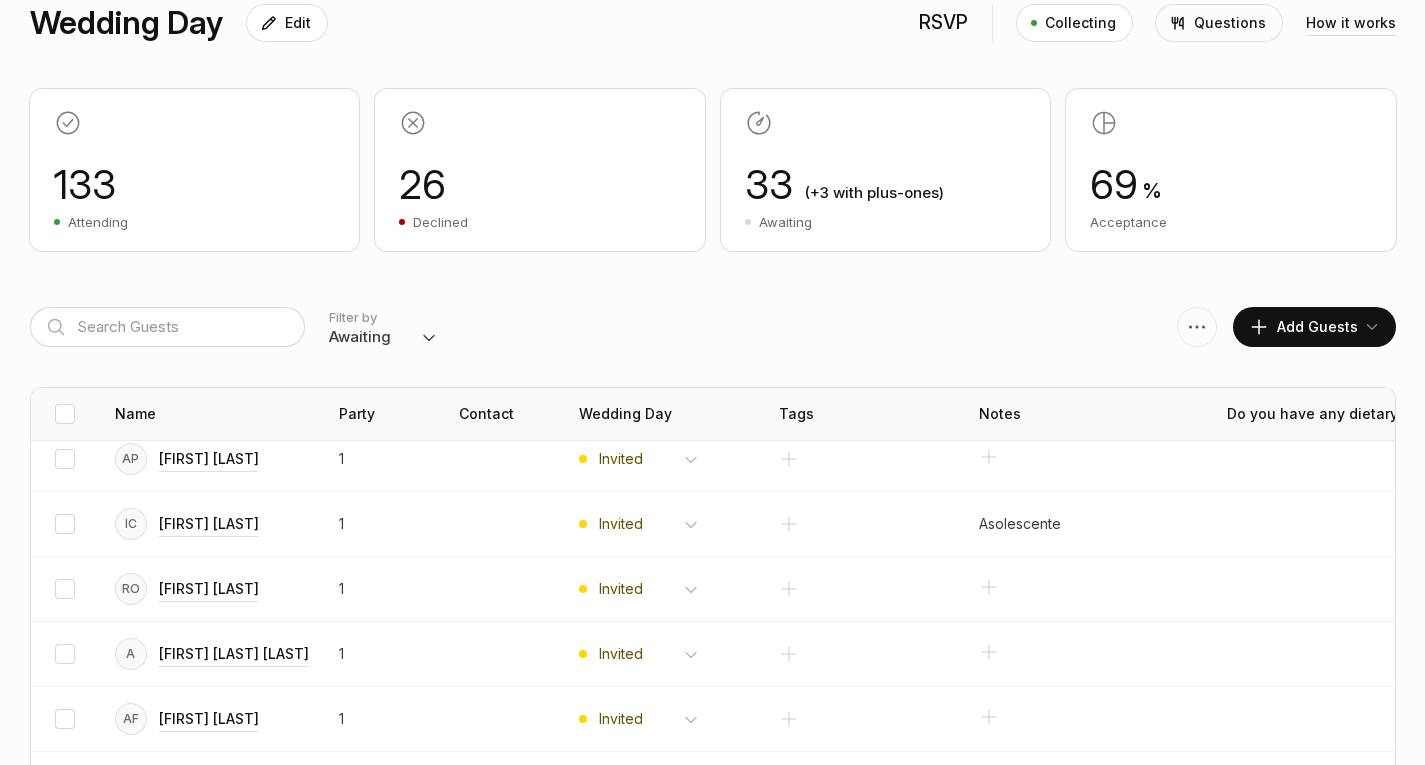 scroll, scrollTop: 14, scrollLeft: 0, axis: vertical 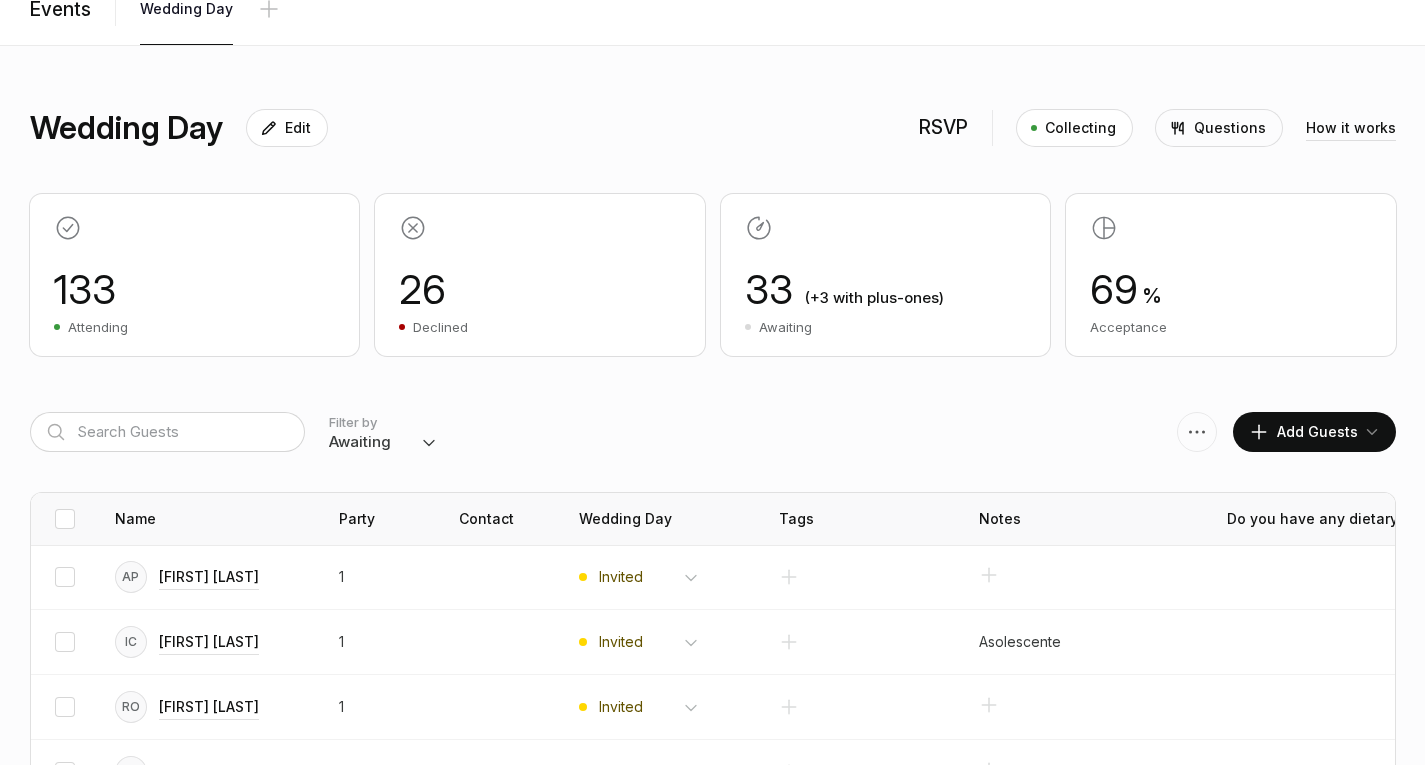 click on "Everyone
Attending
Declined
Awaiting
Not Invited" at bounding box center [383, 442] 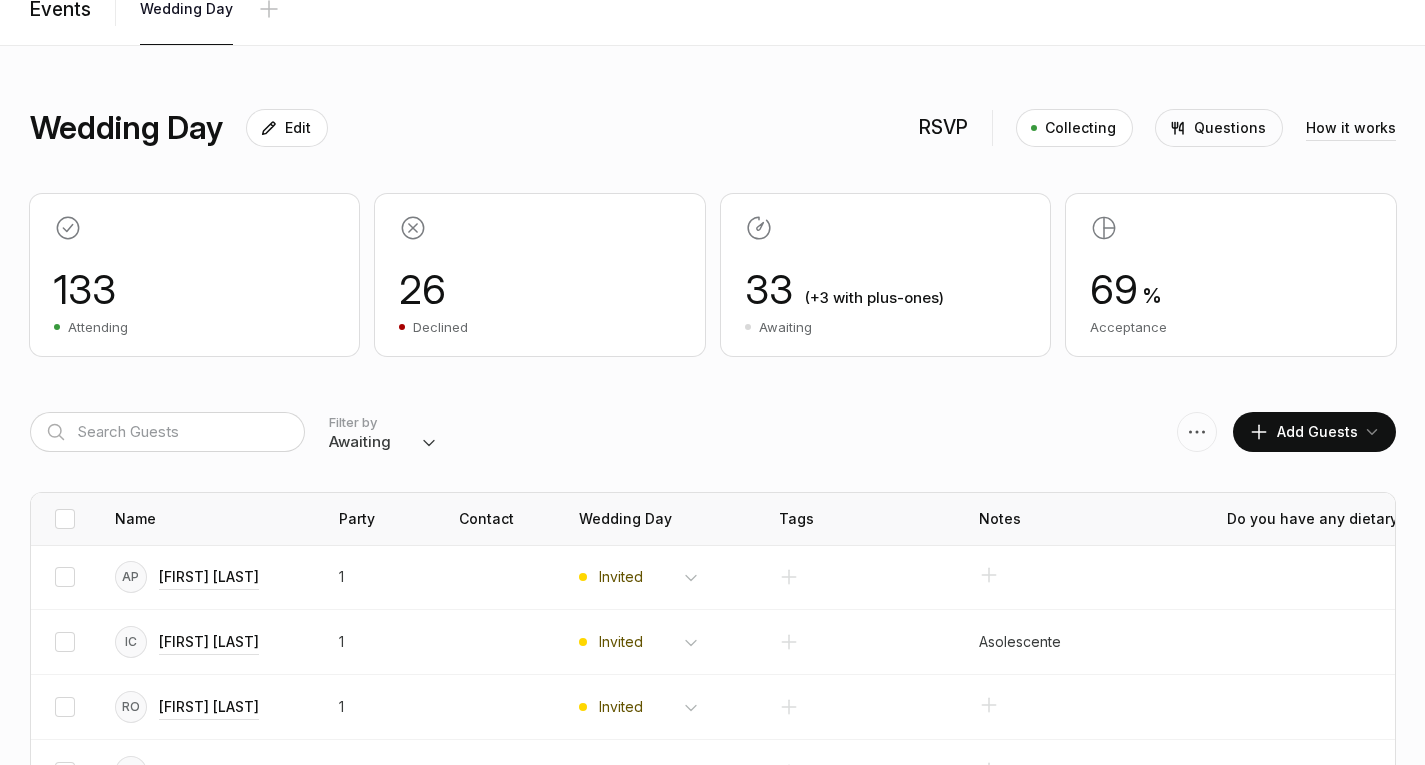 click on "Filter by
Everyone
Attending
Declined
Awaiting
Not Invited
Add Guests" at bounding box center [713, 432] 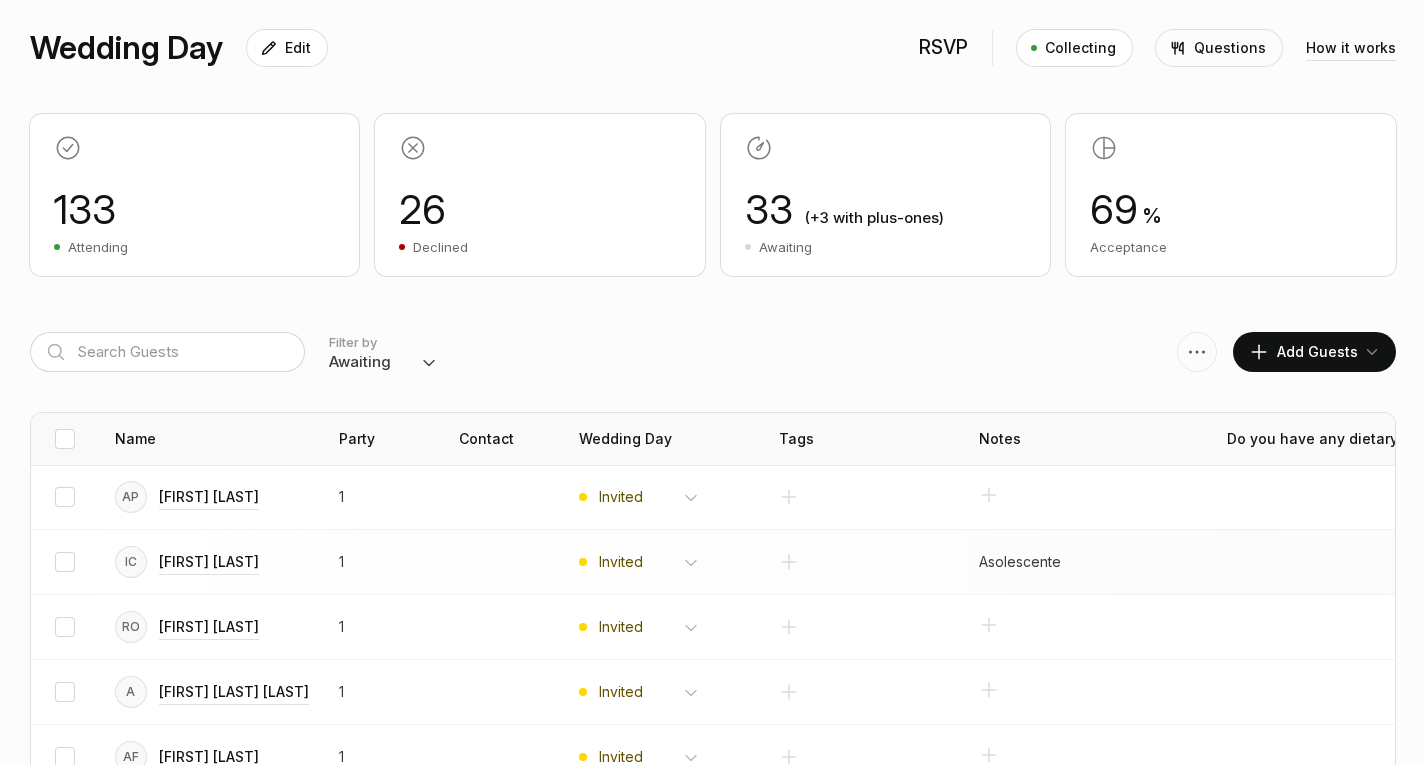 scroll, scrollTop: 219, scrollLeft: 0, axis: vertical 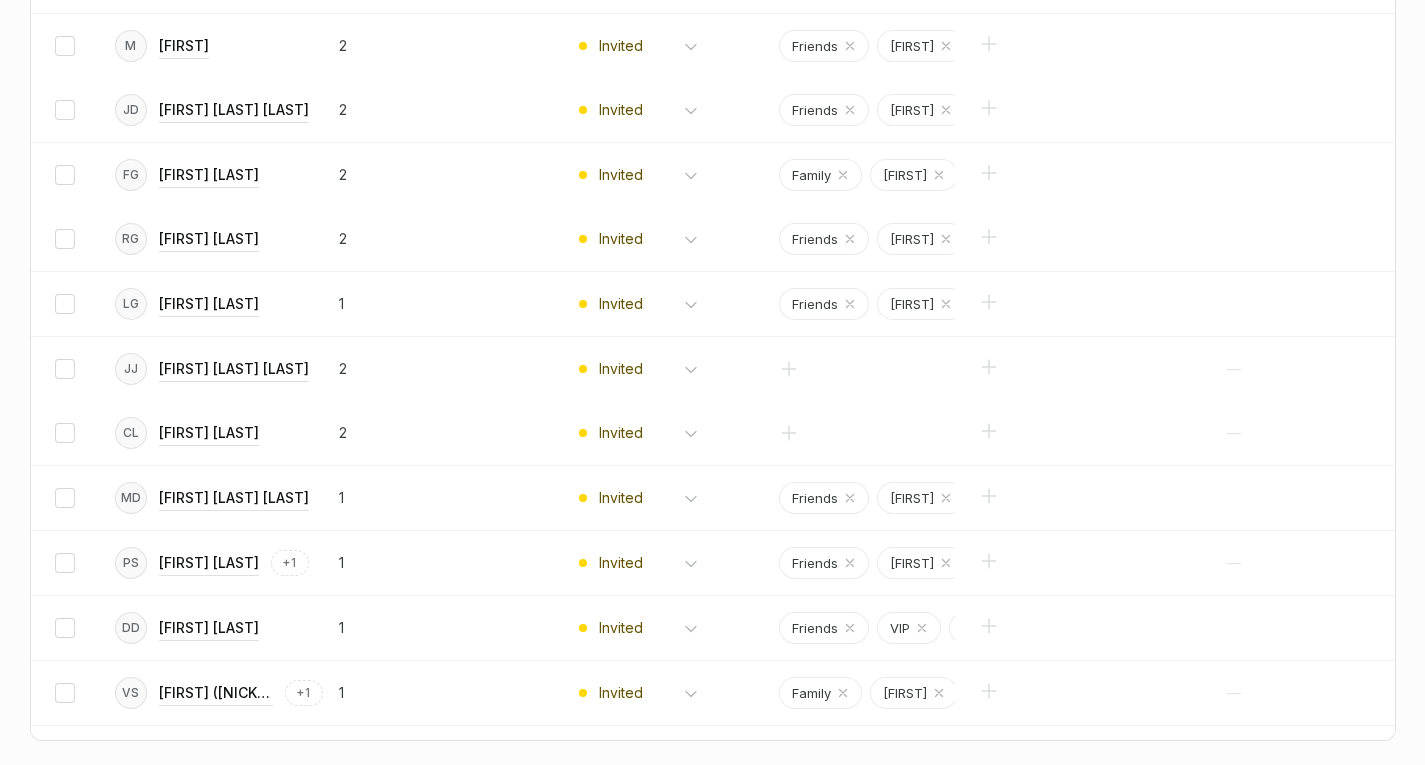 click on "Name
Party
Contact
Wedding Day
Tags
Notes
Do you have any dietary restrictions?
Please choose your main course for the dinner
Will you be using the shuttle service to and from the venue? The options are [LOCATION] and [LOCATION]
If you would like to receive a physical invitation, please provide us your address.
Do you have any advice for the couple?" at bounding box center (713, -354) 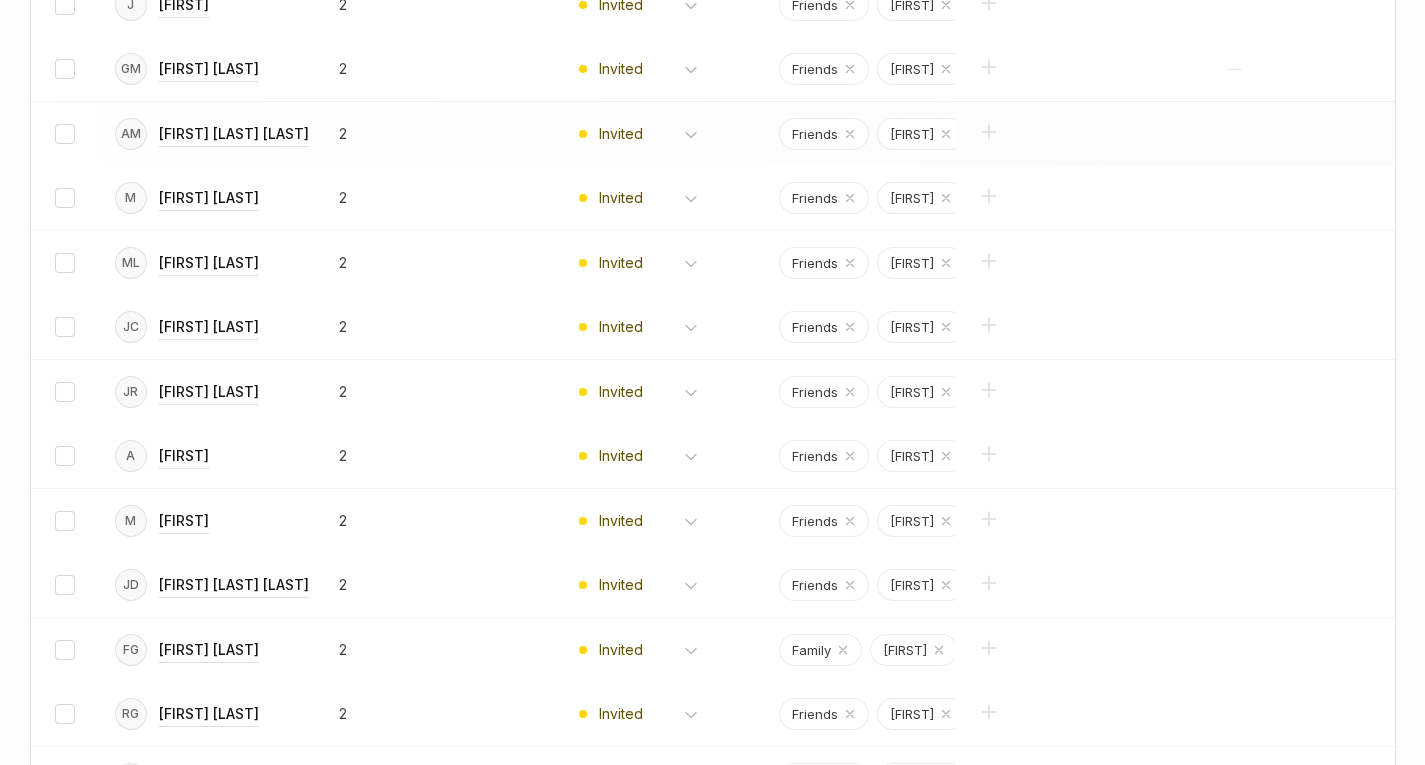 scroll, scrollTop: 1400, scrollLeft: 0, axis: vertical 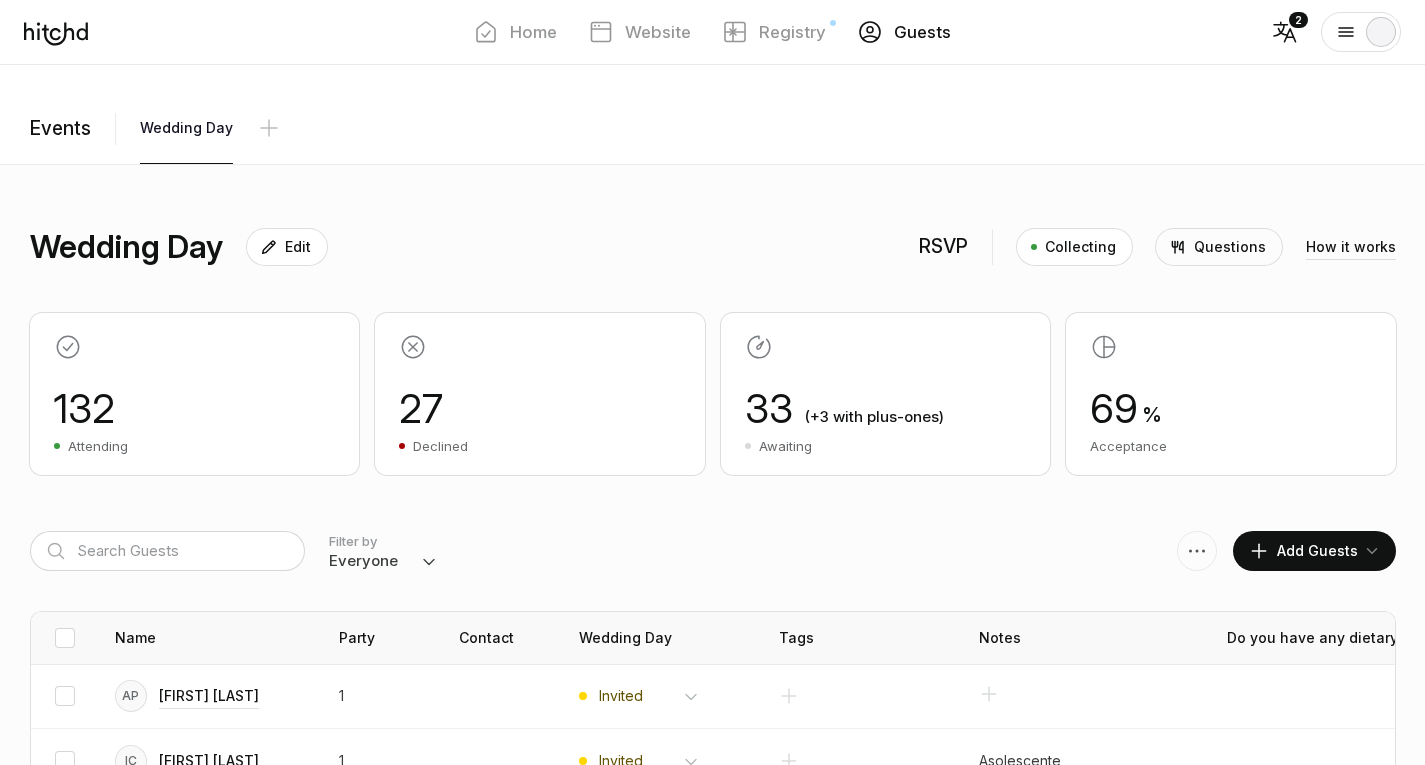 click on "Filter by" at bounding box center [353, 541] 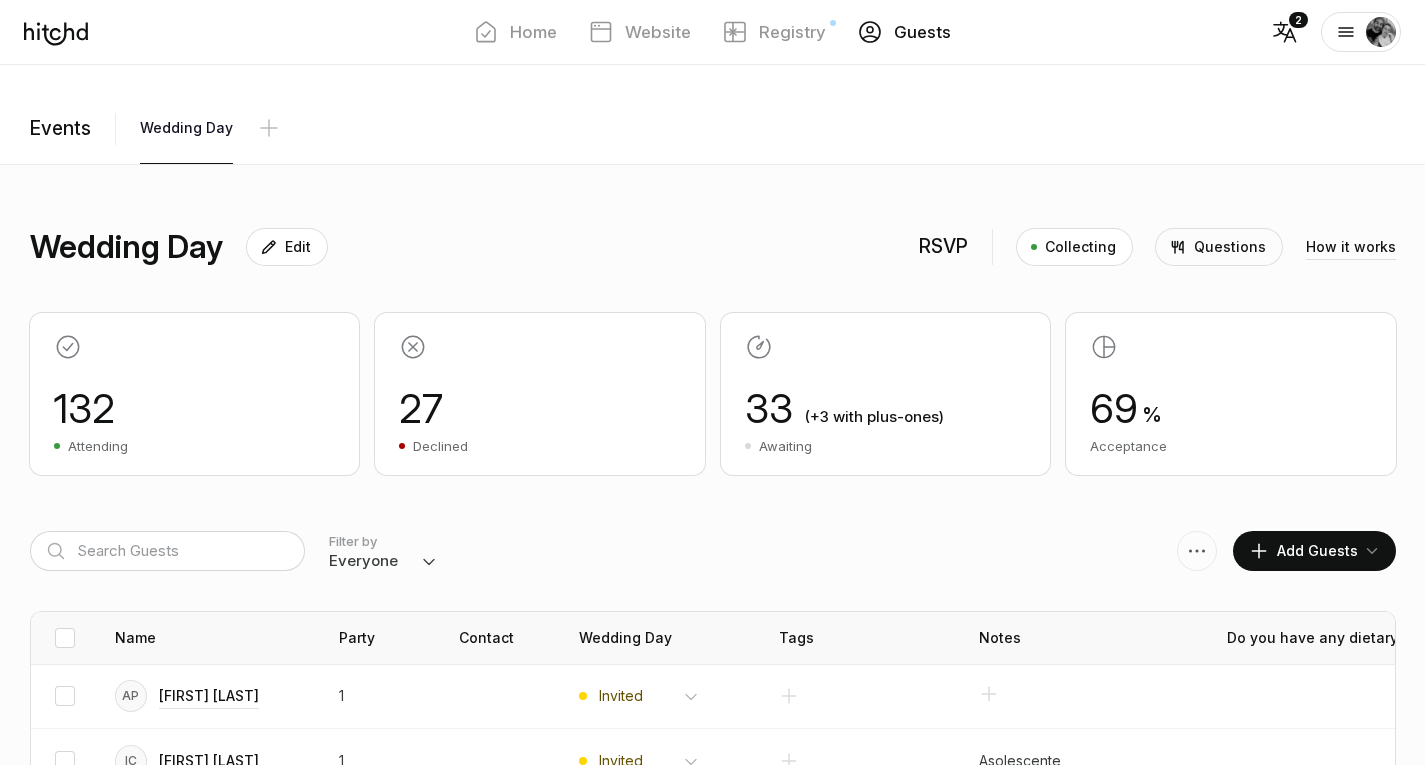 click on "Everyone
Attending
Declined
Awaiting
Not Invited" at bounding box center (383, 561) 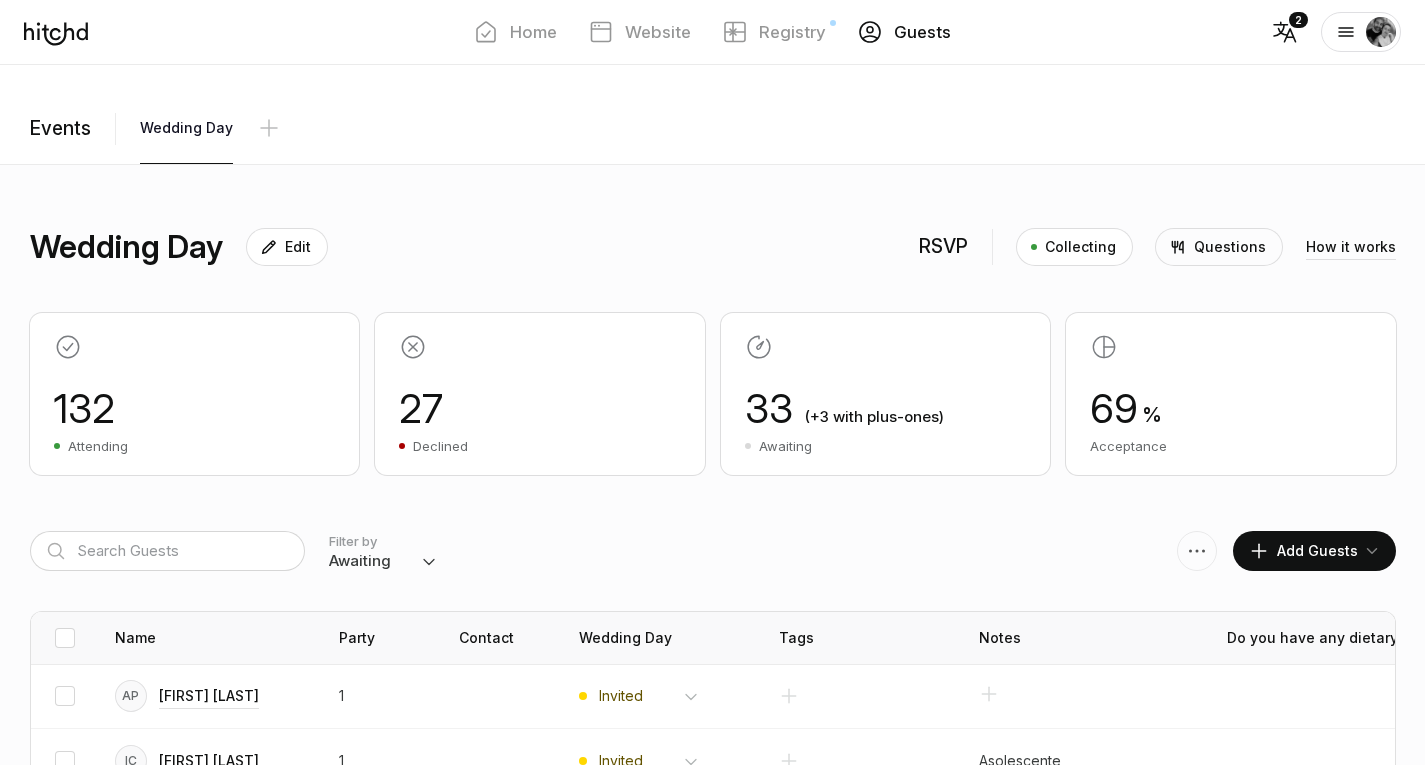 click on "Everyone
Attending
Declined
Awaiting
Not Invited" at bounding box center [383, 561] 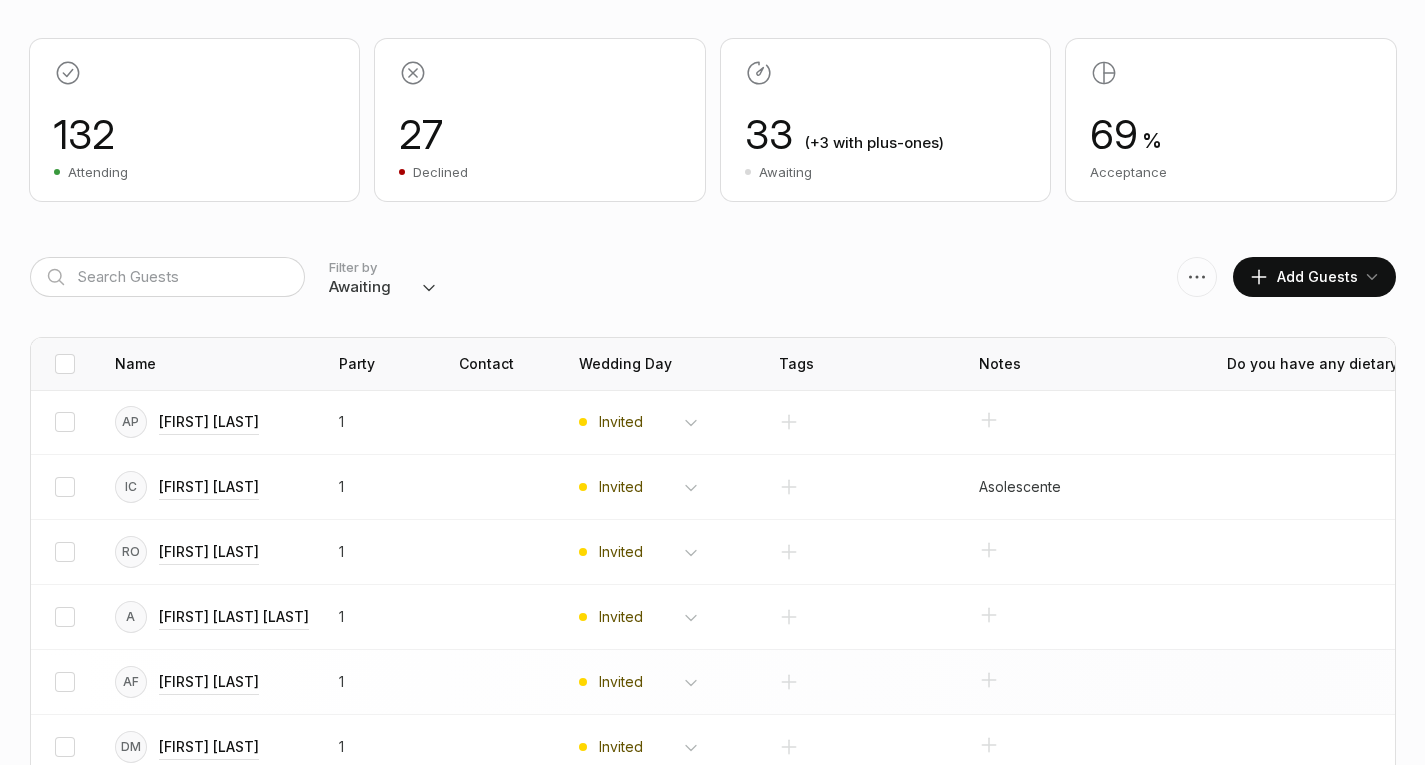 scroll, scrollTop: 600, scrollLeft: 0, axis: vertical 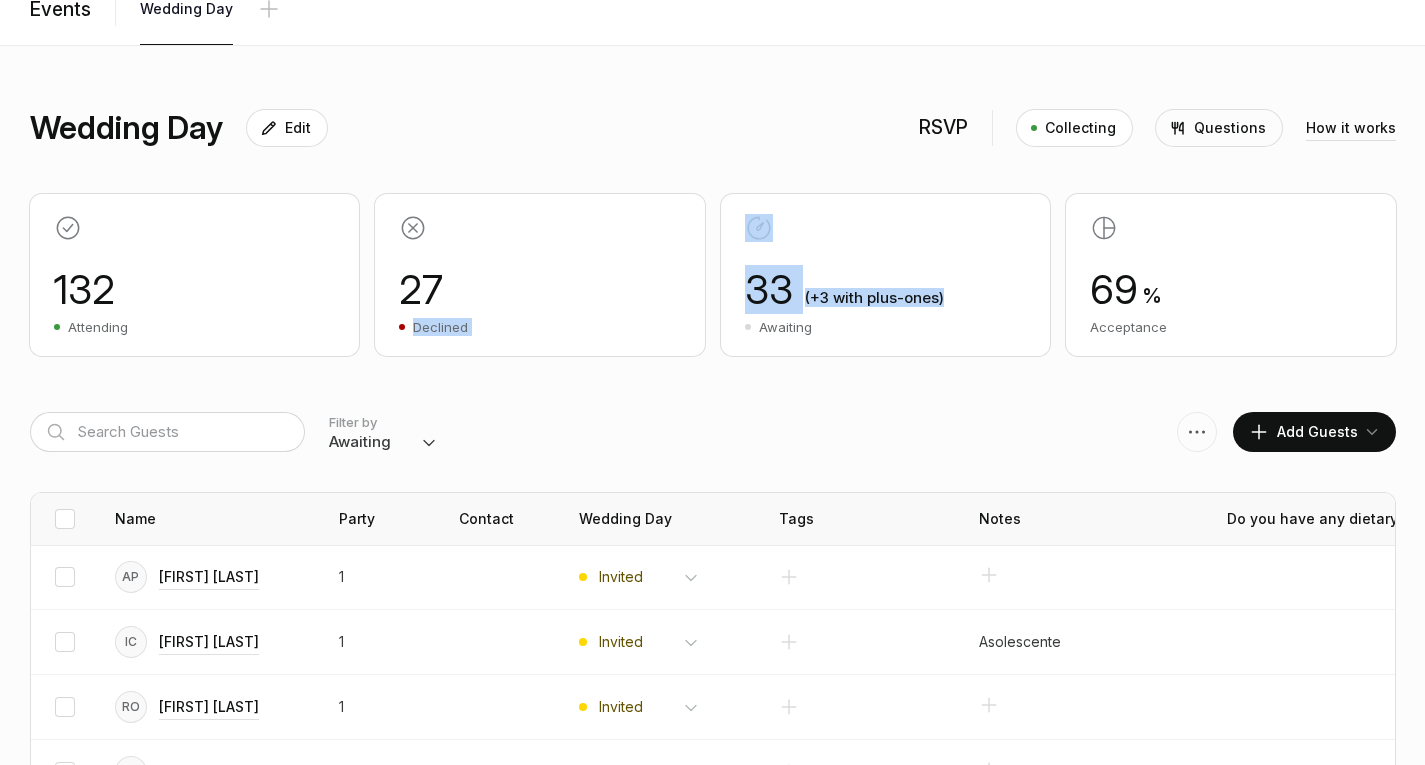 drag, startPoint x: 906, startPoint y: 324, endPoint x: 661, endPoint y: 245, distance: 257.42184 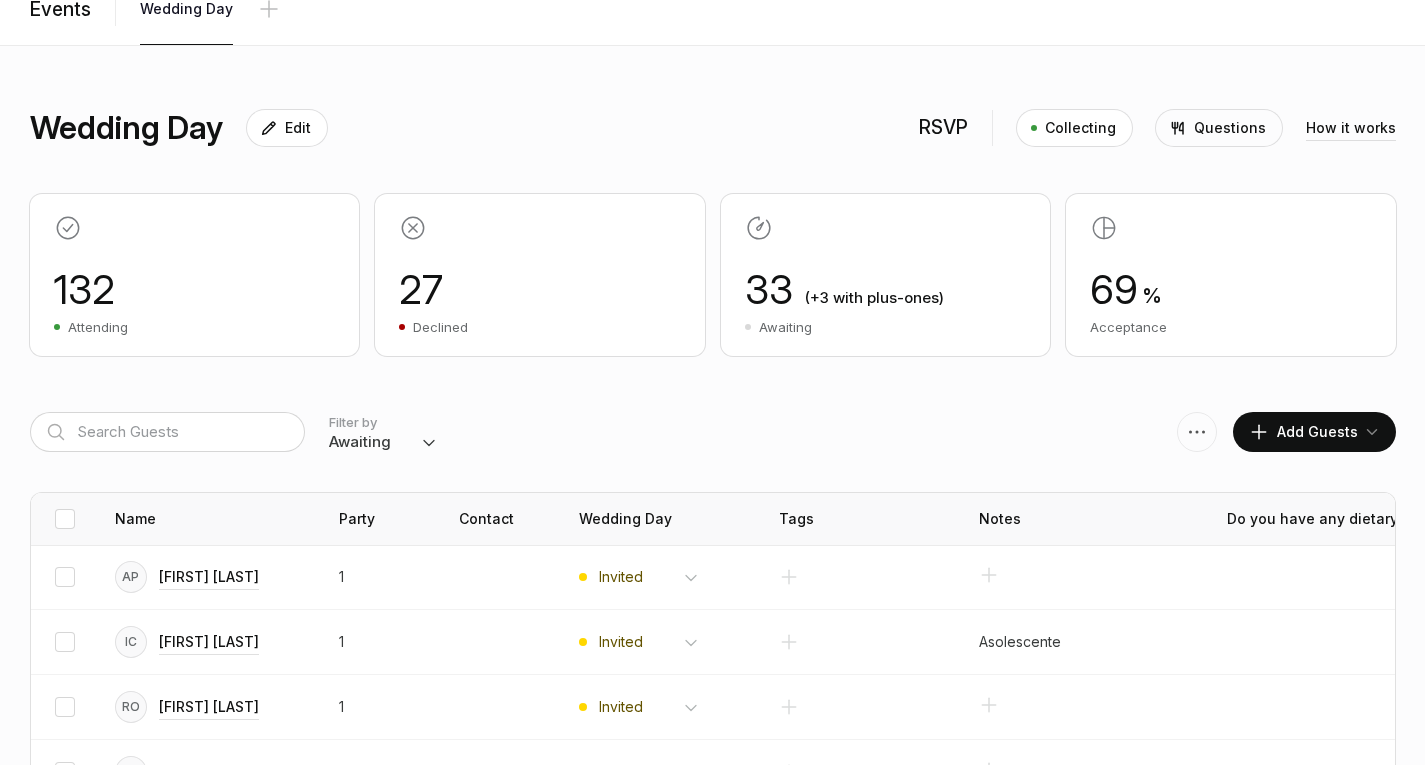 click on "Filter by
Everyone
Attending
Declined
Awaiting
Not Invited
Add Guests" at bounding box center (713, 432) 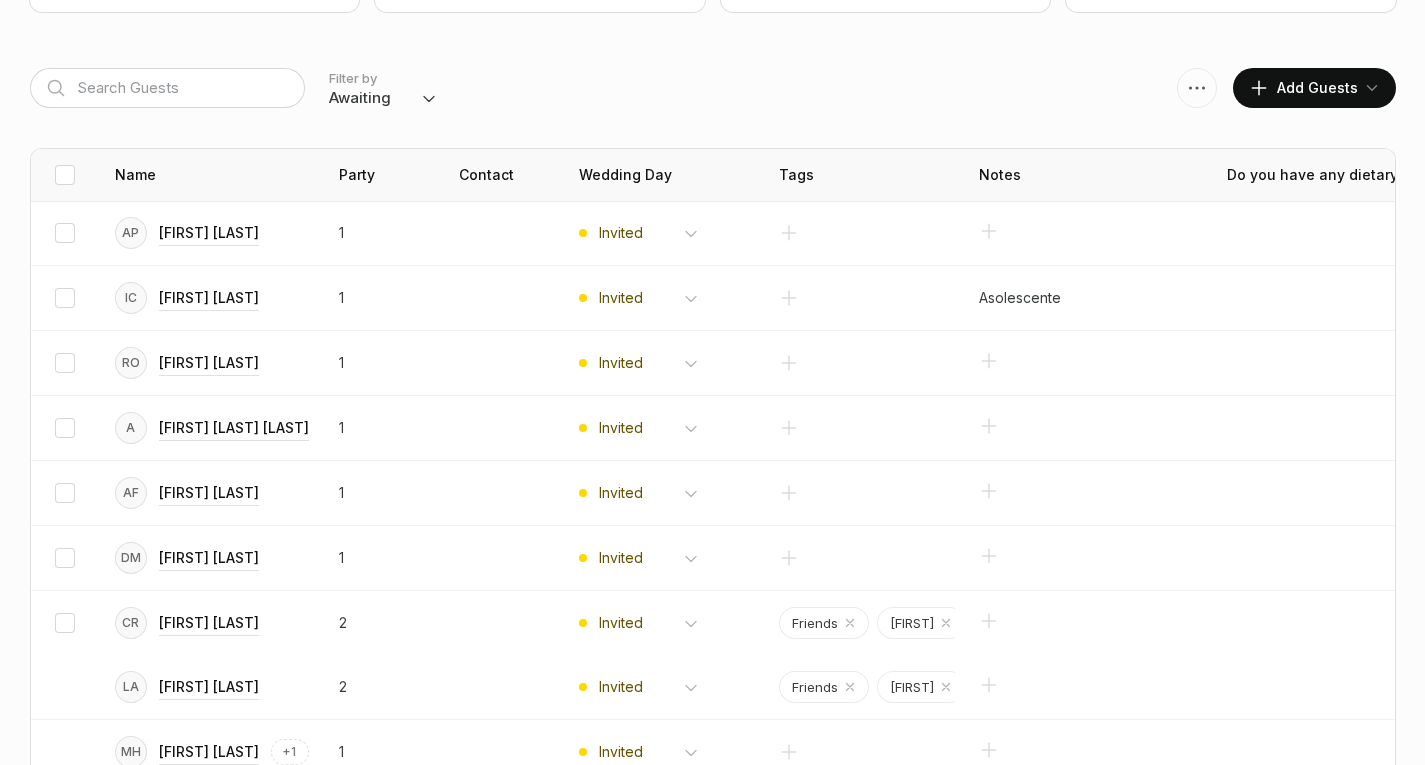 scroll, scrollTop: 719, scrollLeft: 0, axis: vertical 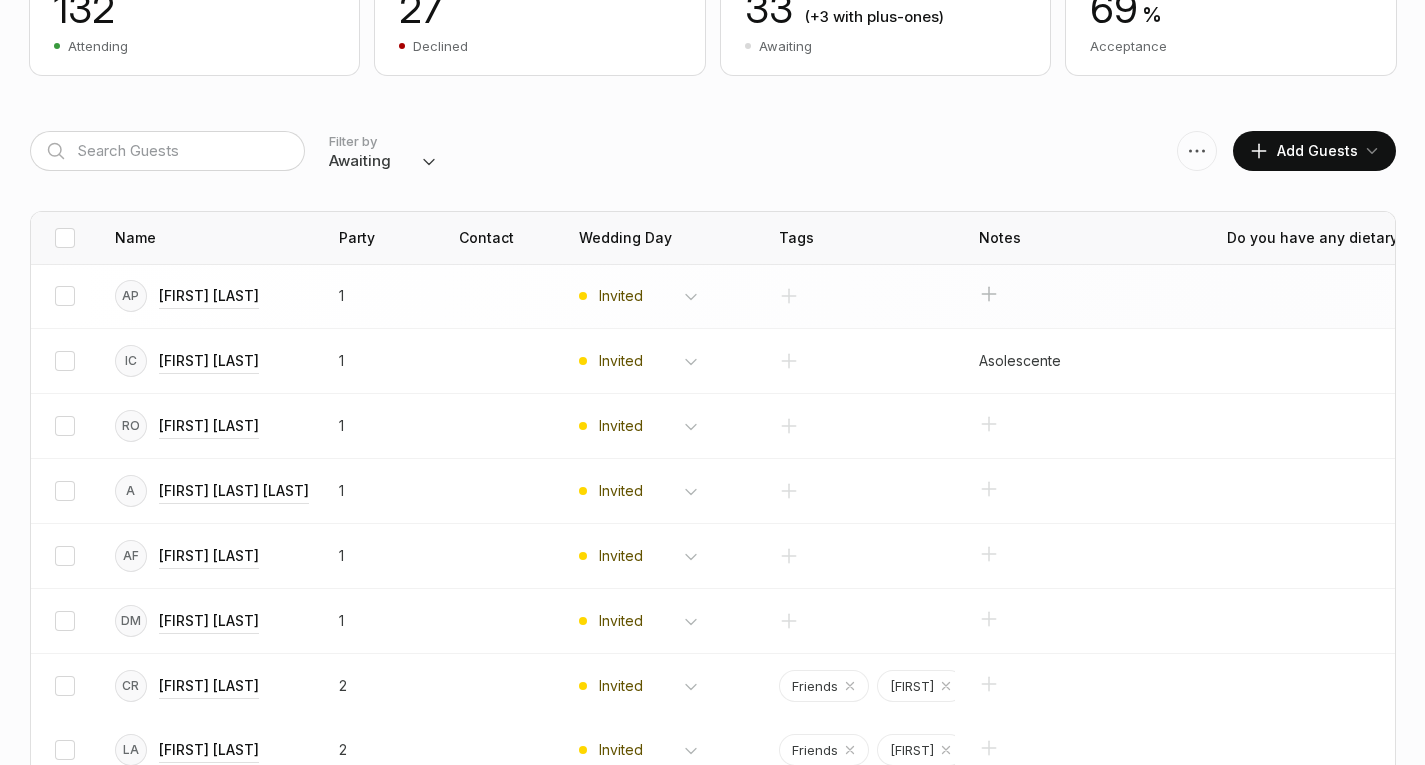 click at bounding box center [989, 294] 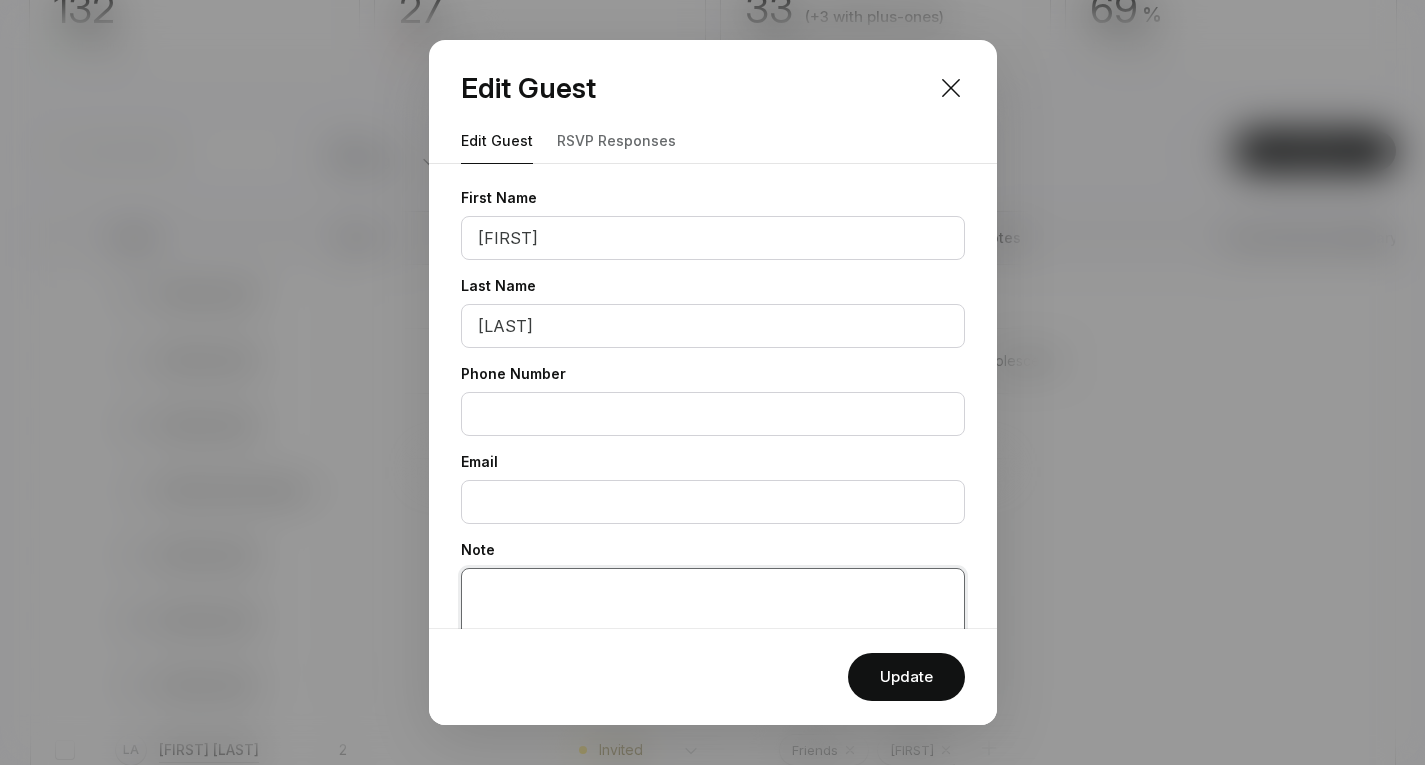 click at bounding box center [713, 612] 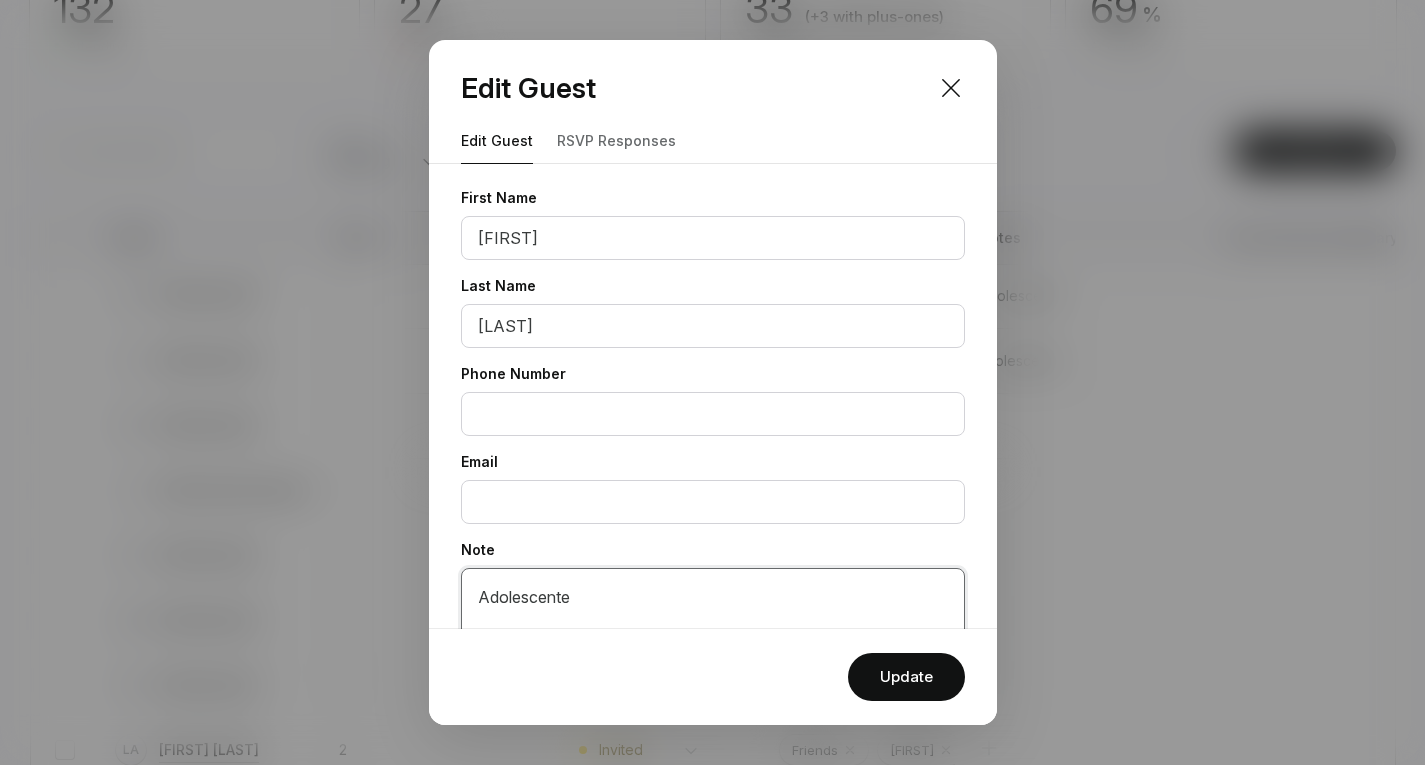 type on "Adolescente" 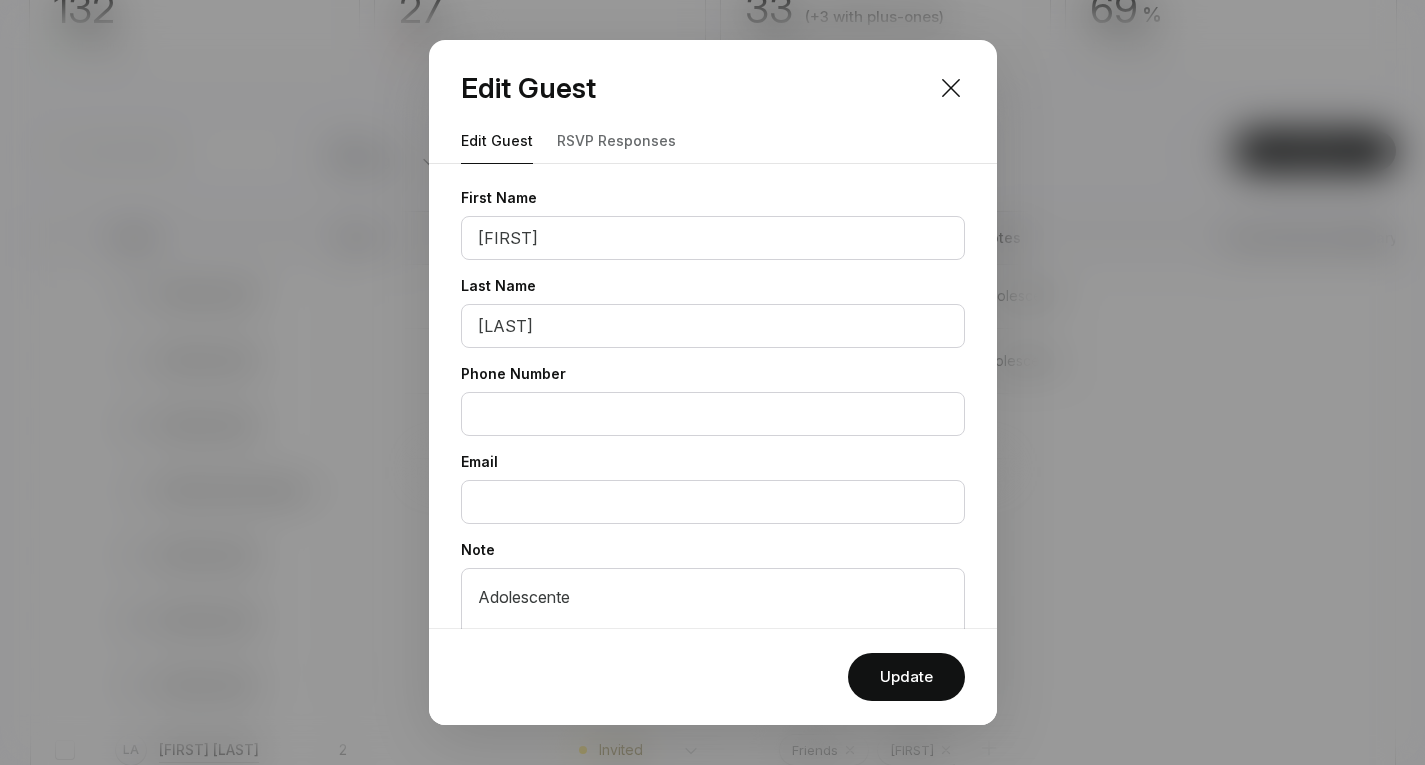 click on "Update" at bounding box center (713, 677) 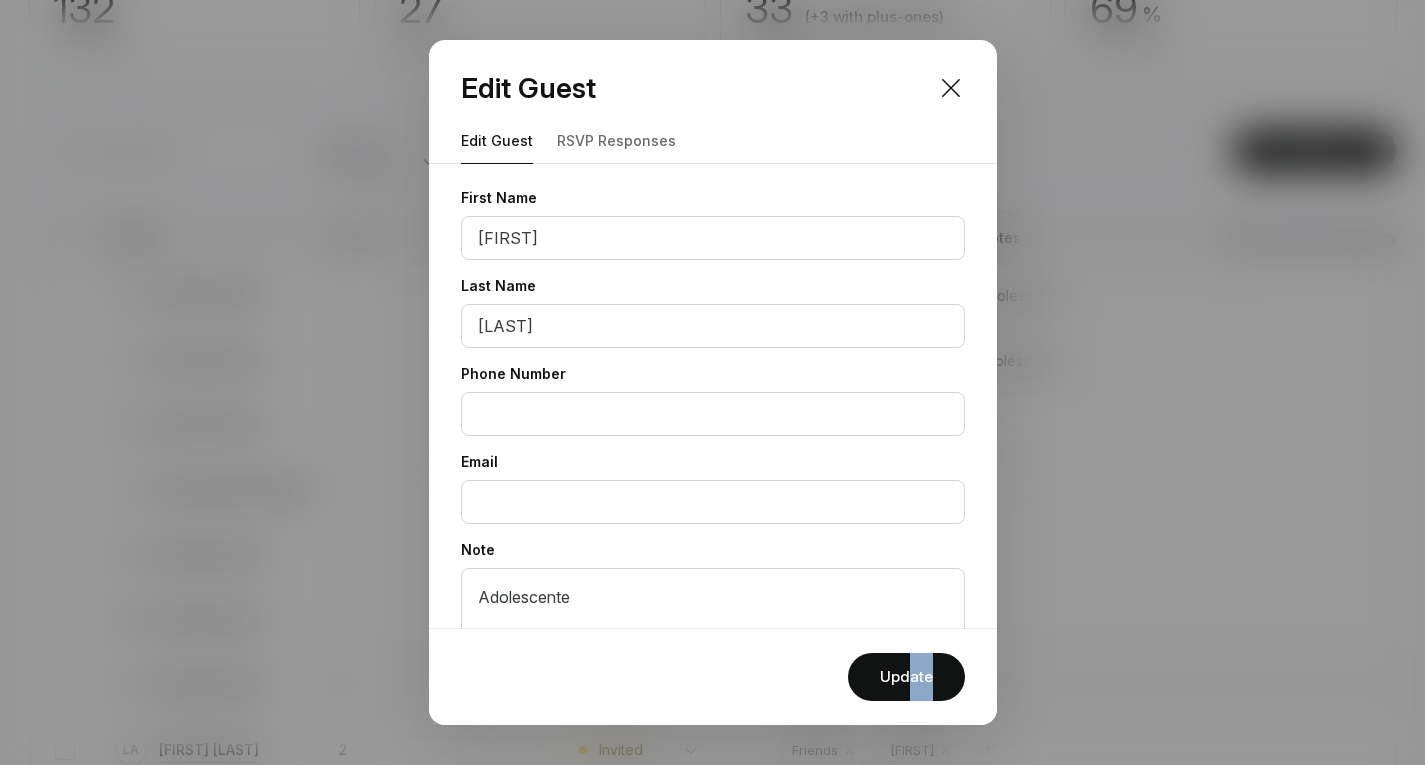 click on "Update" at bounding box center (906, 677) 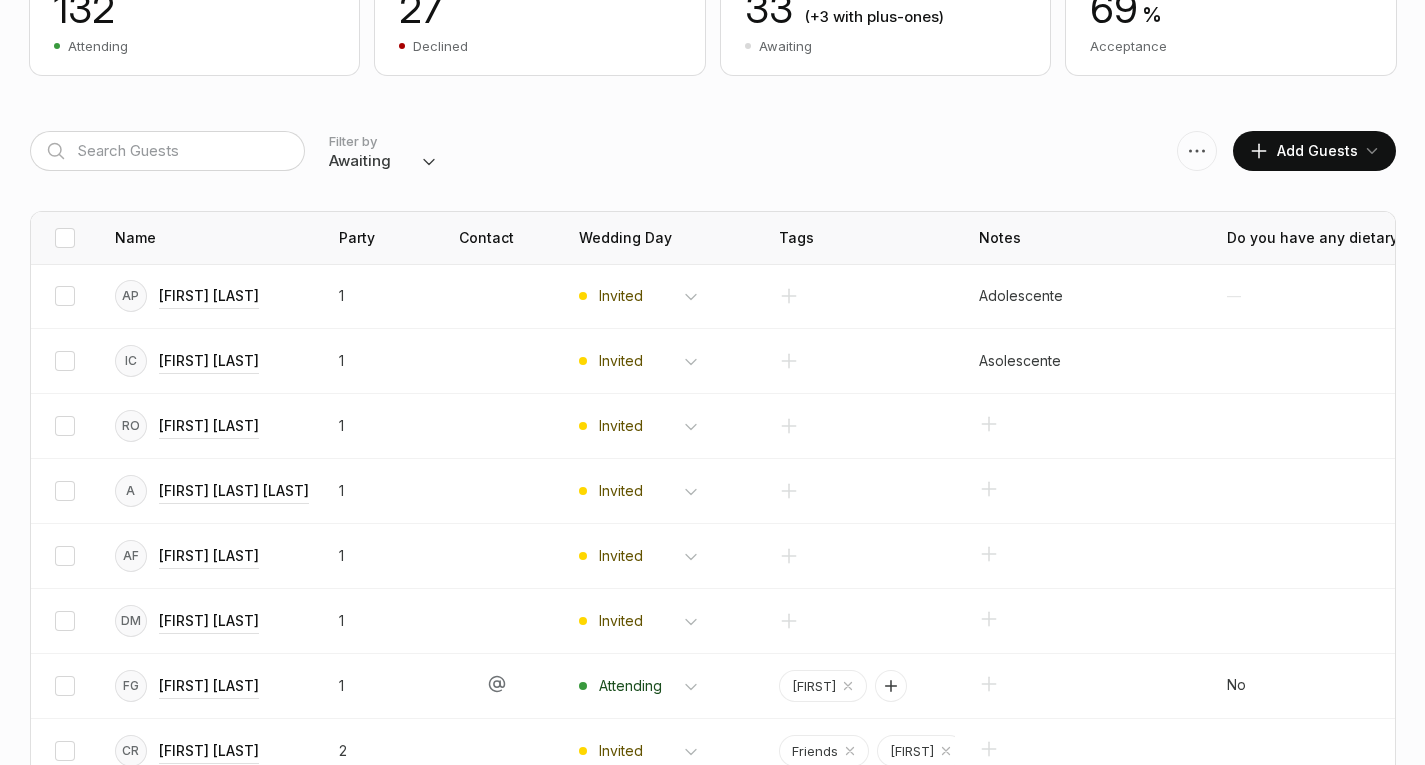 drag, startPoint x: 812, startPoint y: 170, endPoint x: 844, endPoint y: 154, distance: 35.77709 